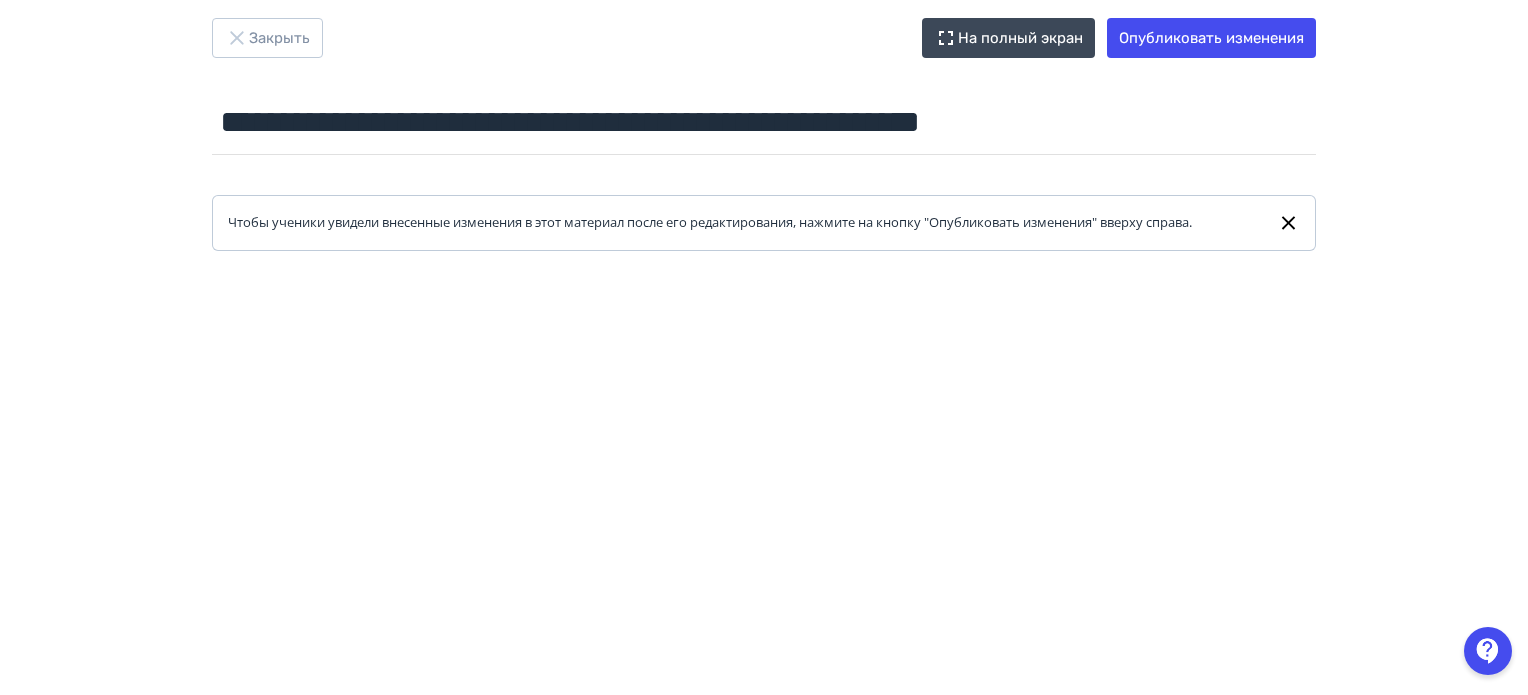 scroll, scrollTop: 0, scrollLeft: 0, axis: both 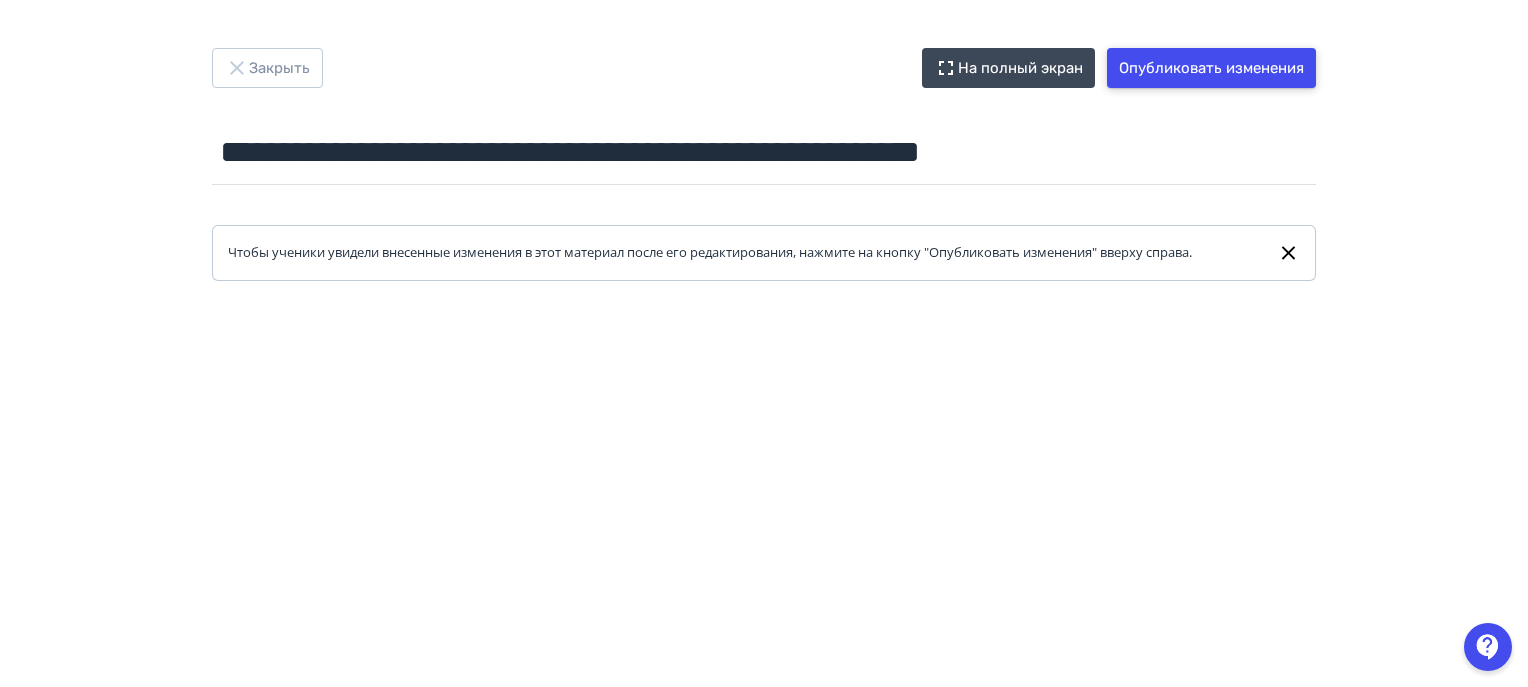 click on "Опубликовать изменения" at bounding box center (1211, 68) 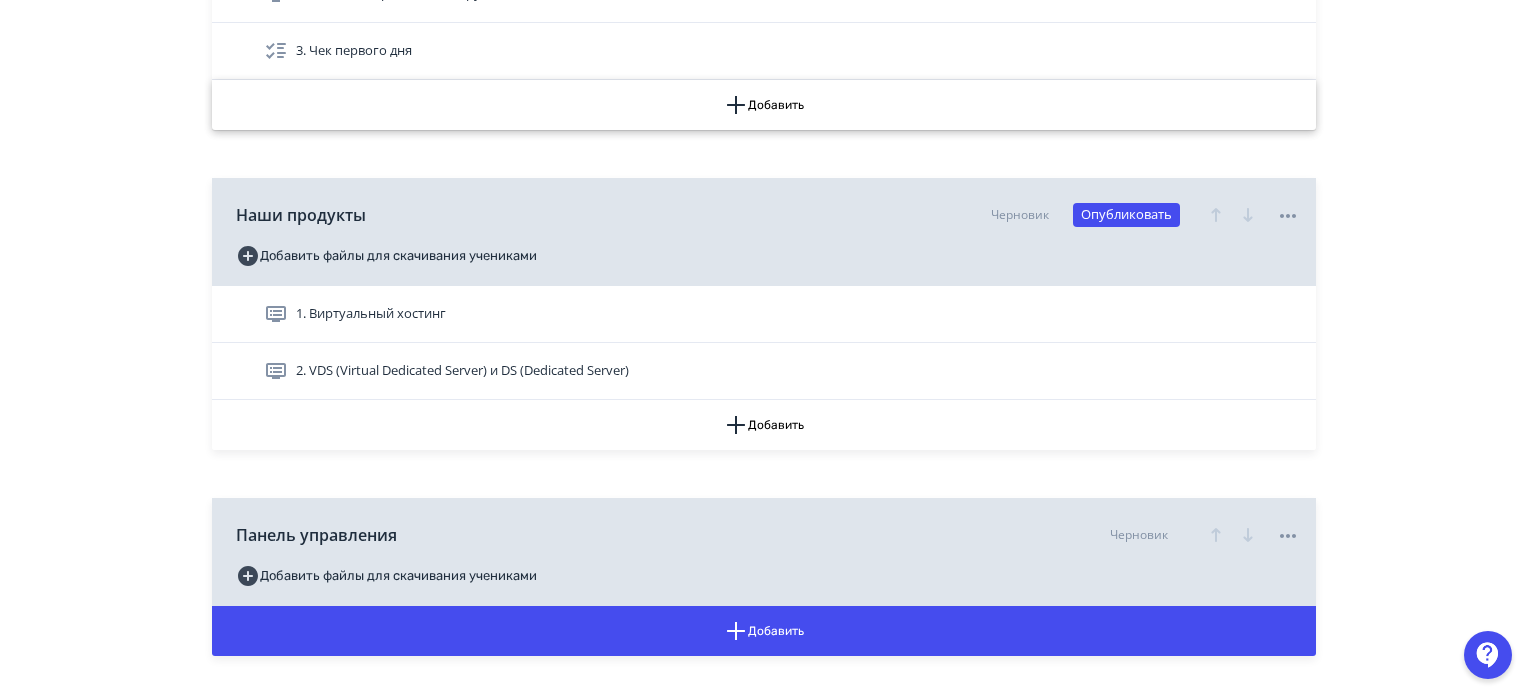 scroll, scrollTop: 800, scrollLeft: 0, axis: vertical 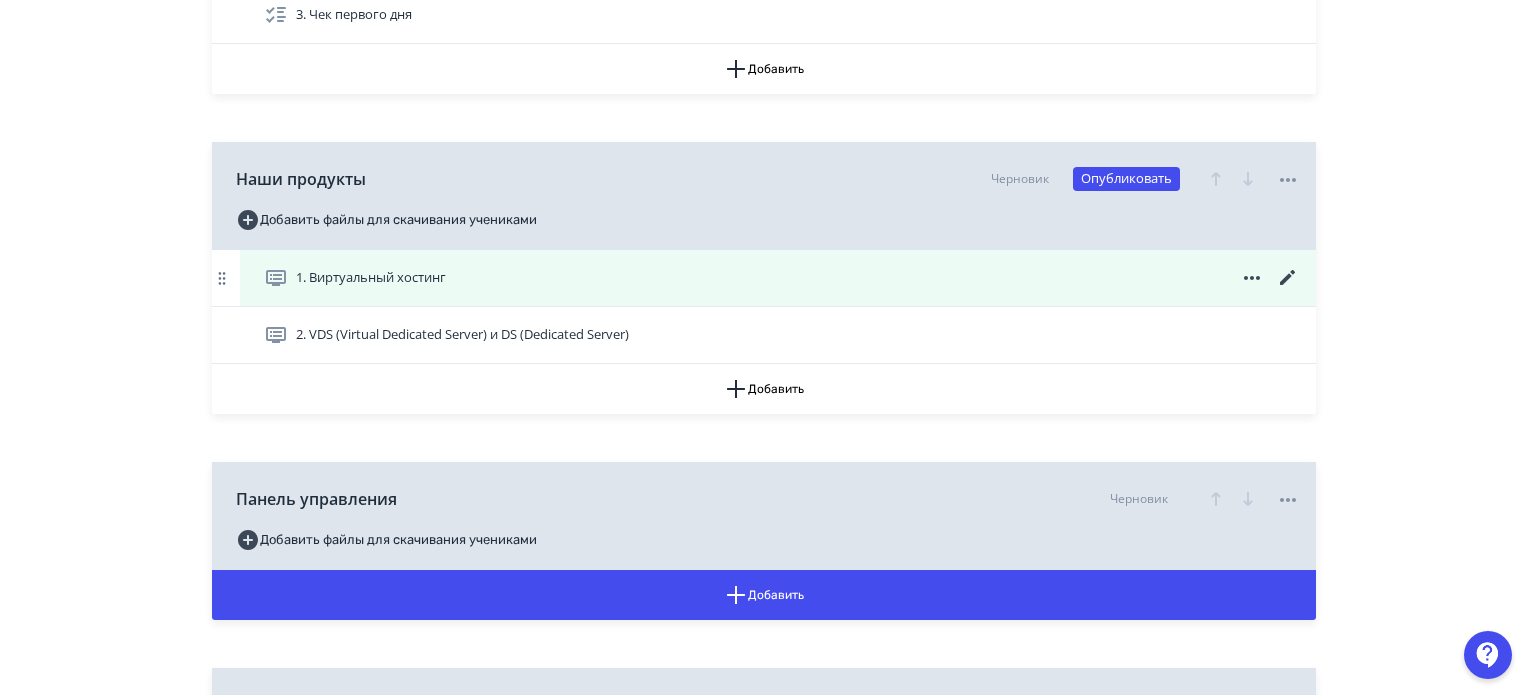 click 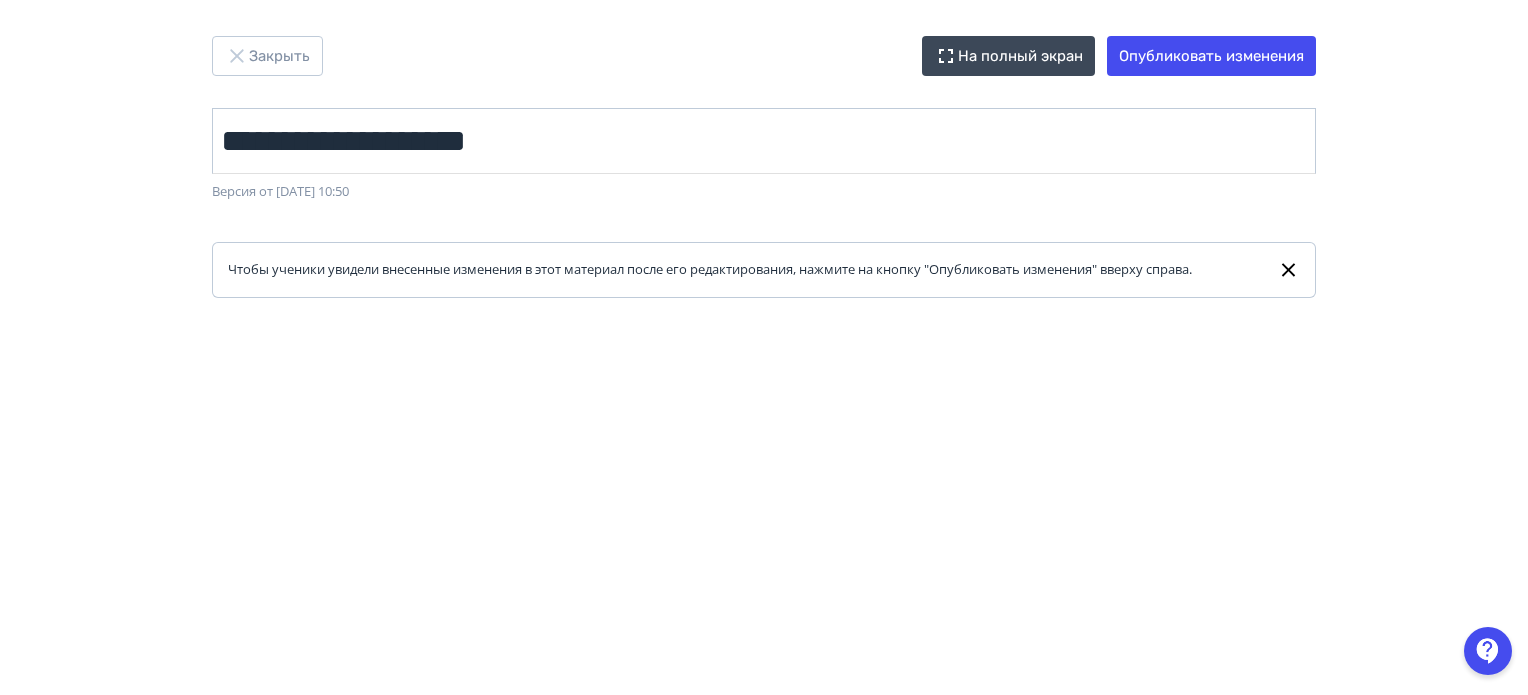 scroll, scrollTop: 0, scrollLeft: 0, axis: both 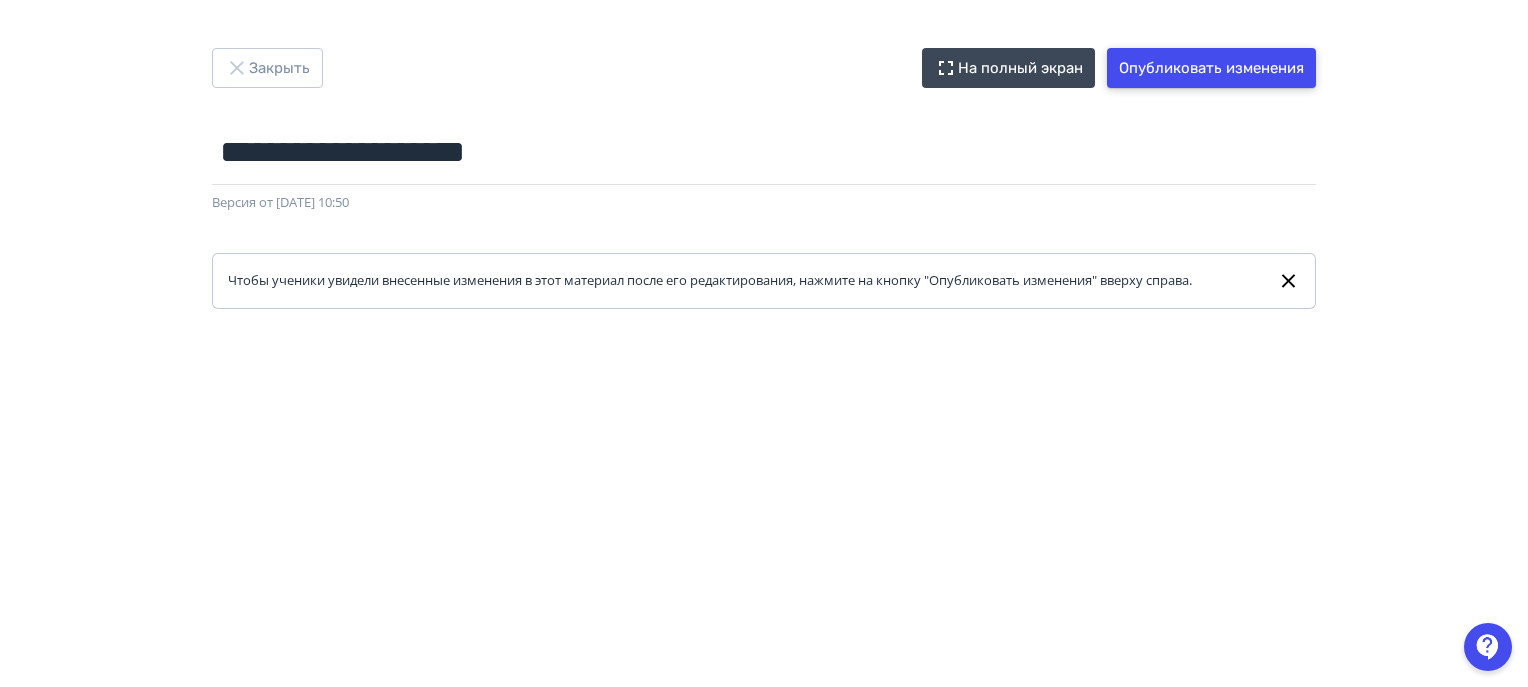 click on "Опубликовать изменения" at bounding box center [1211, 68] 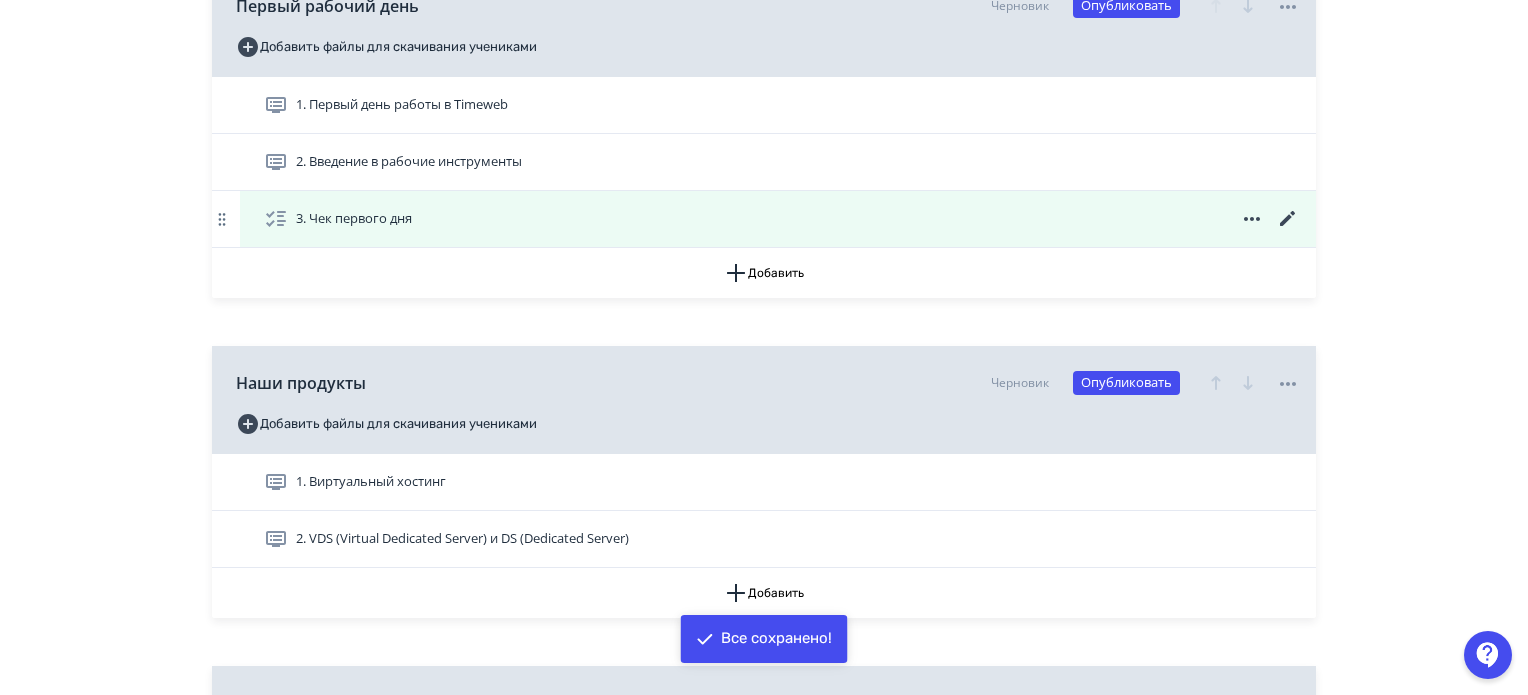 scroll, scrollTop: 600, scrollLeft: 0, axis: vertical 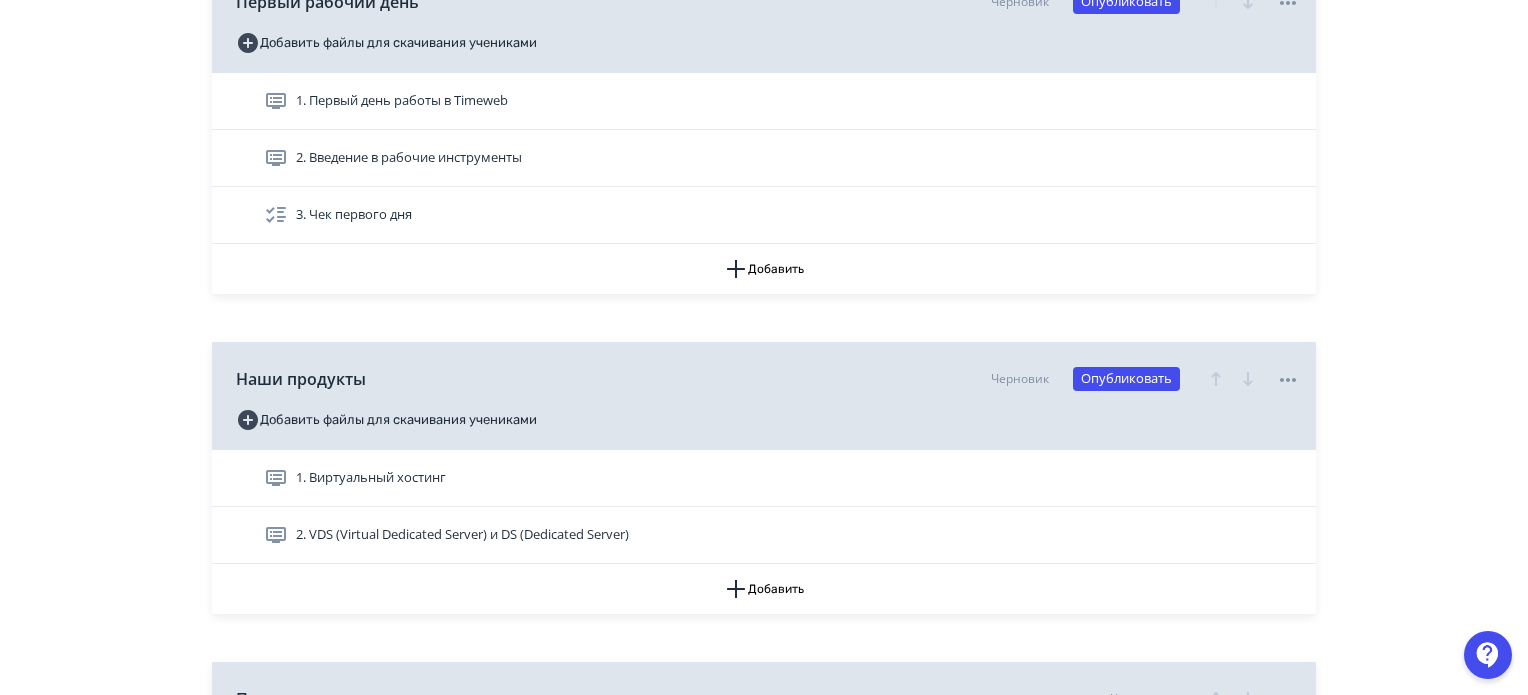 click on "**********" at bounding box center (764, 1590) 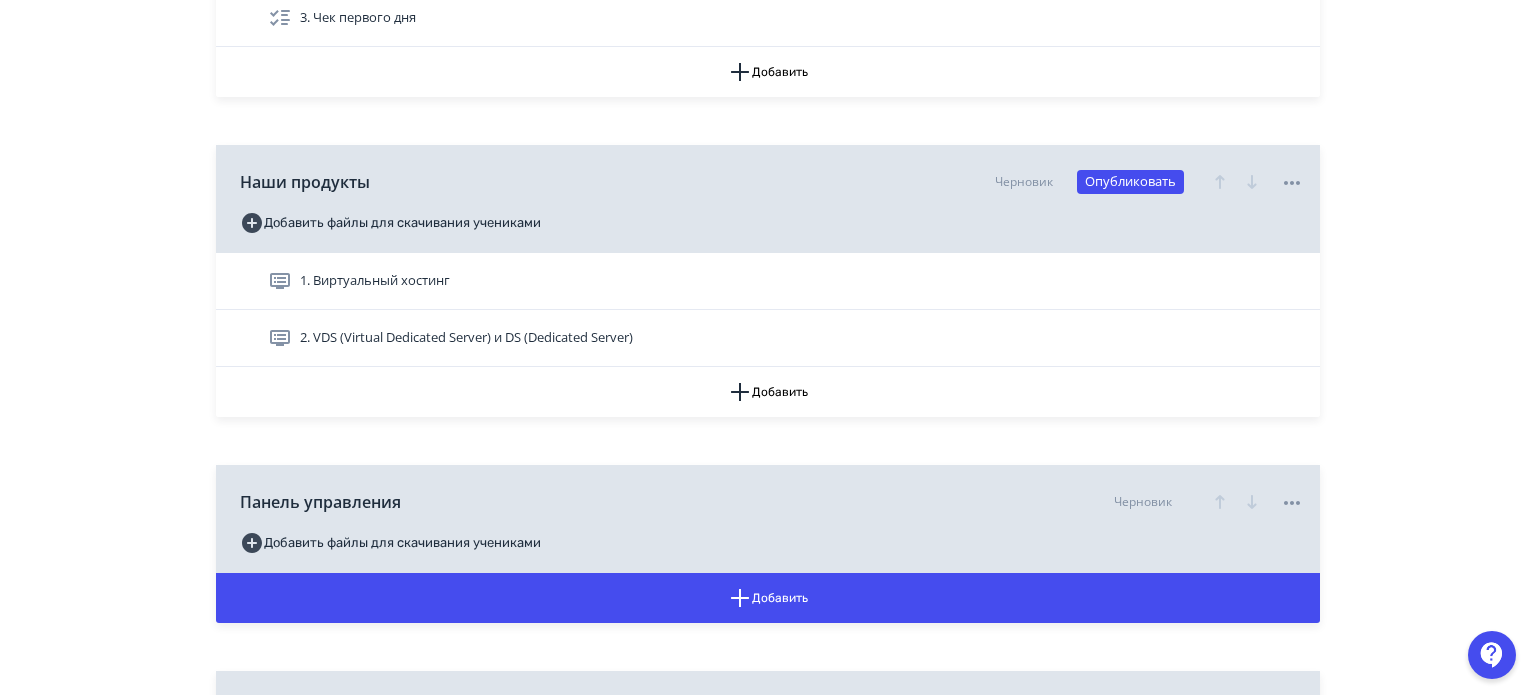 scroll, scrollTop: 800, scrollLeft: 0, axis: vertical 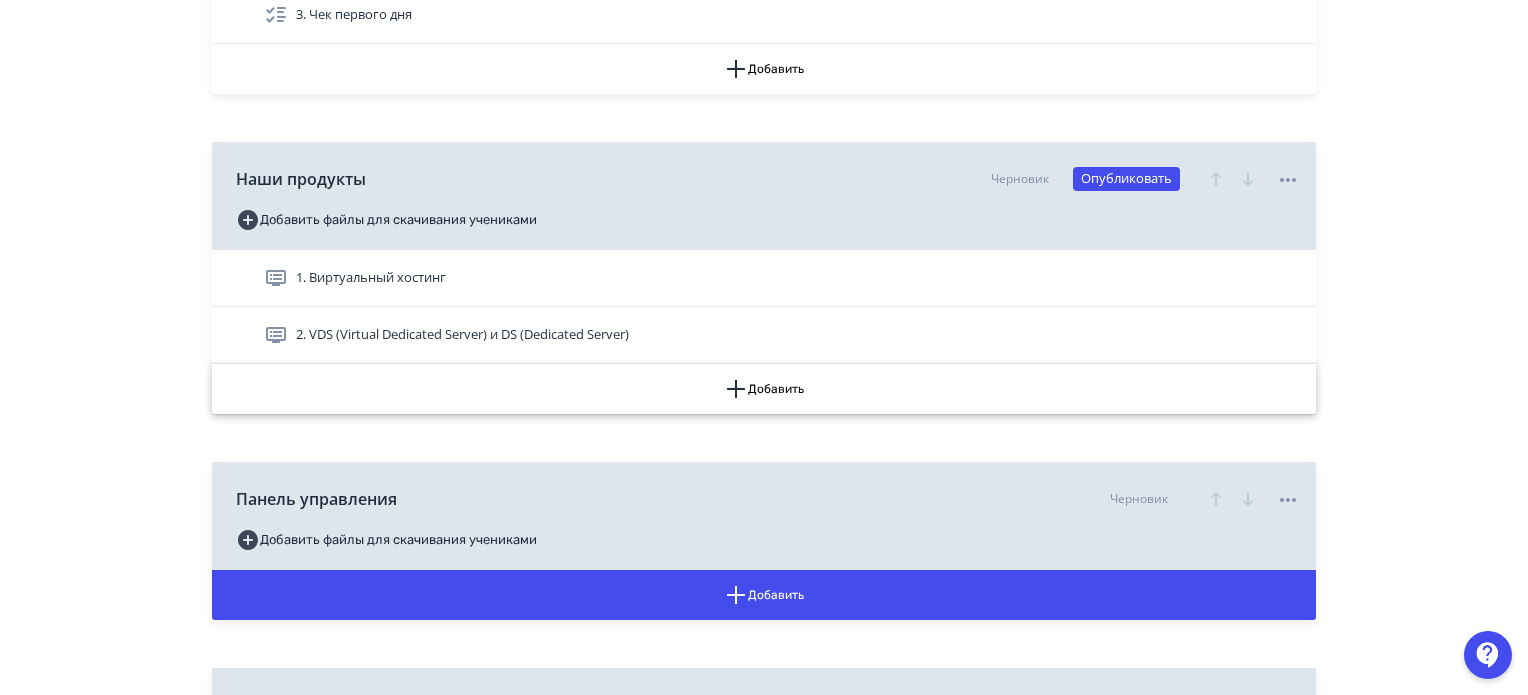 click on "Добавить" at bounding box center [764, 389] 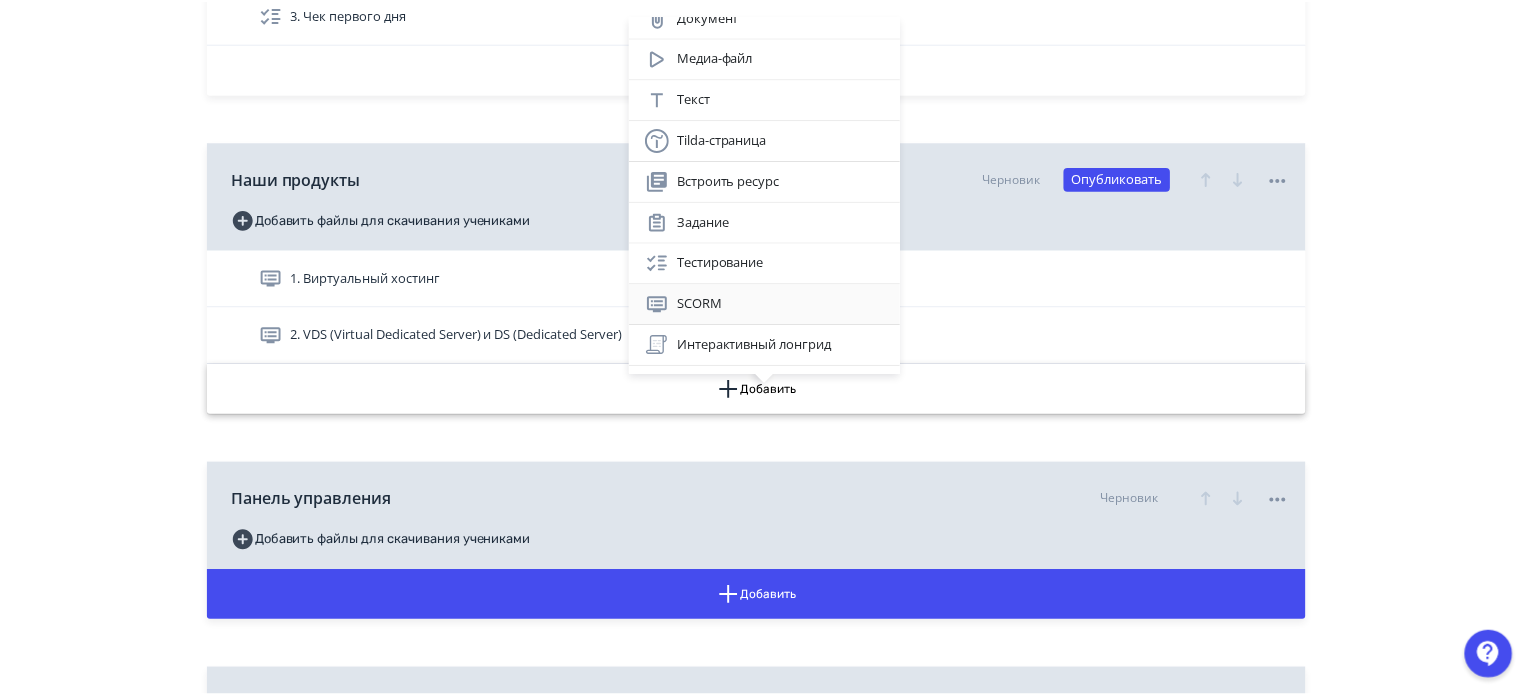 scroll, scrollTop: 91, scrollLeft: 0, axis: vertical 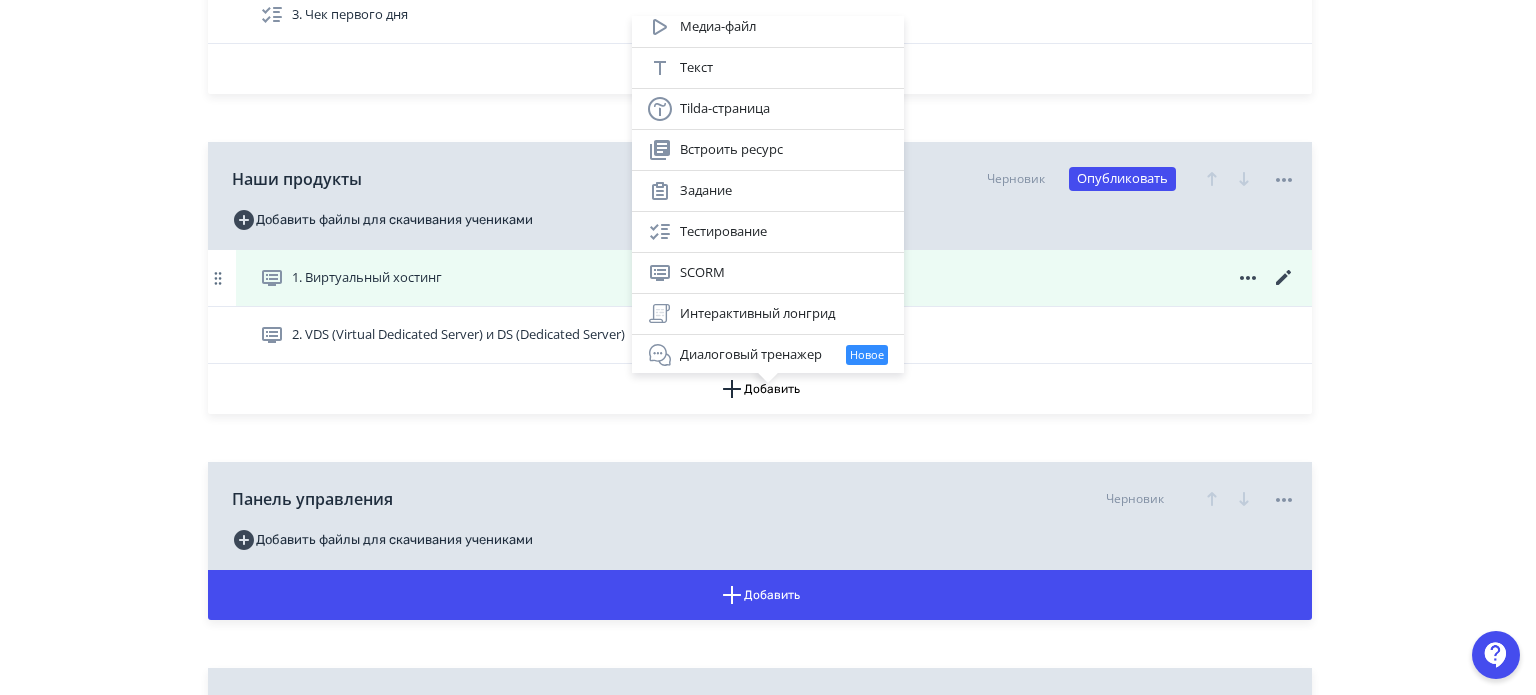 click on "Интерактивный лонгрид" at bounding box center (768, 314) 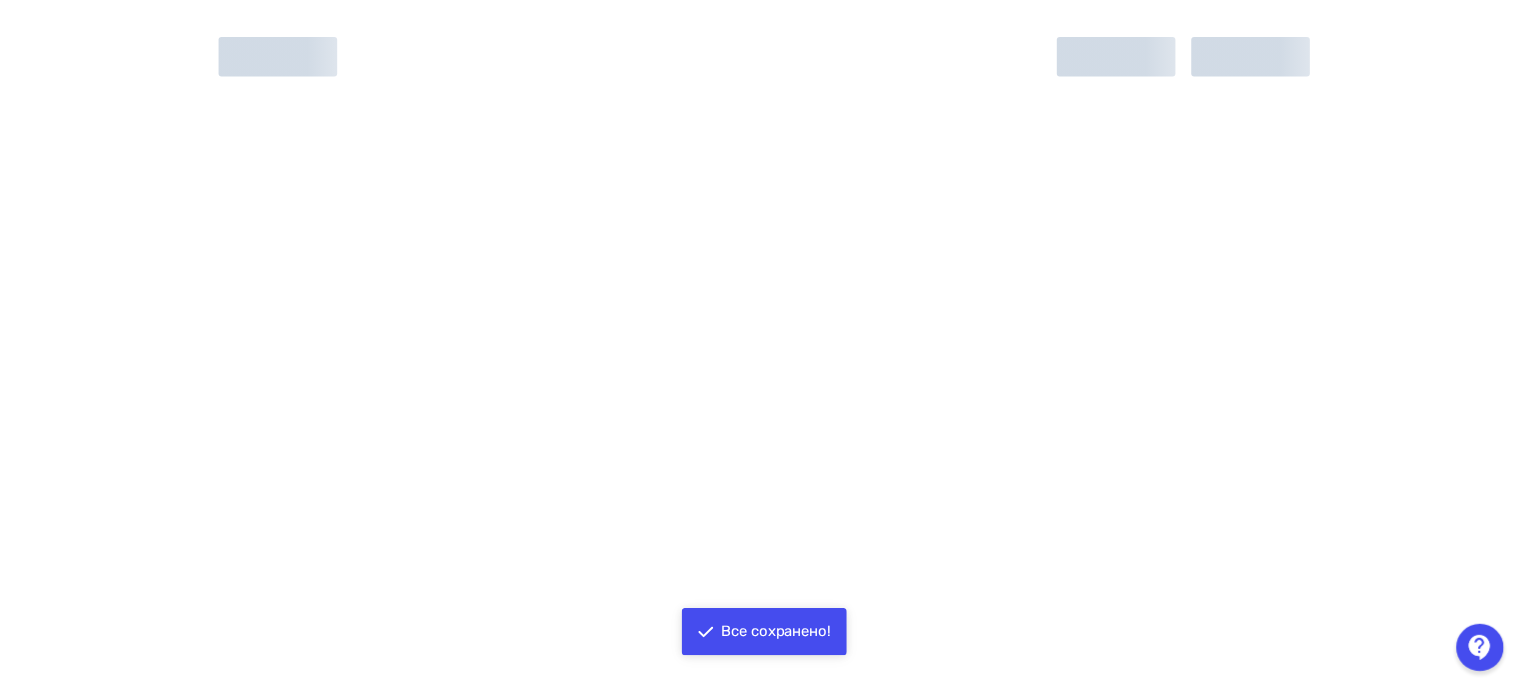 scroll, scrollTop: 0, scrollLeft: 0, axis: both 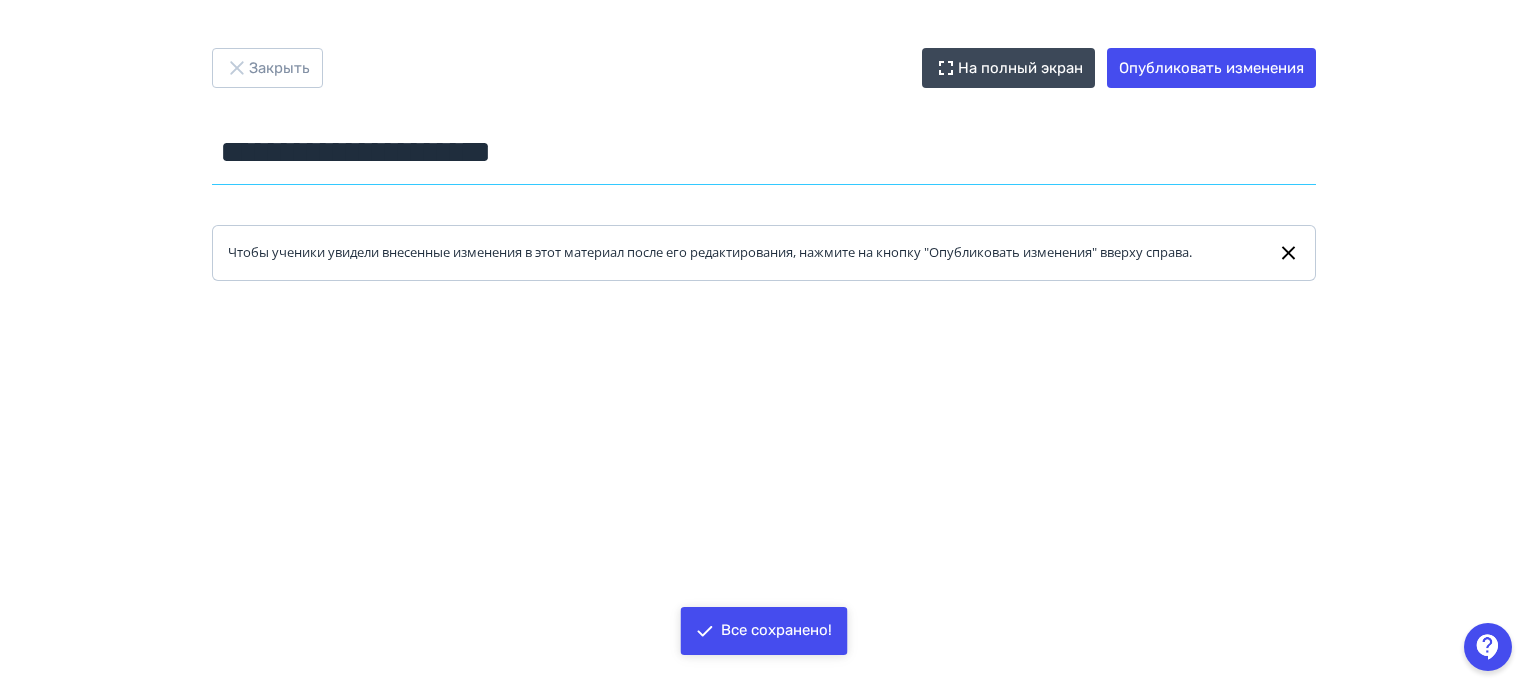 drag, startPoint x: 575, startPoint y: 170, endPoint x: 137, endPoint y: 172, distance: 438.00458 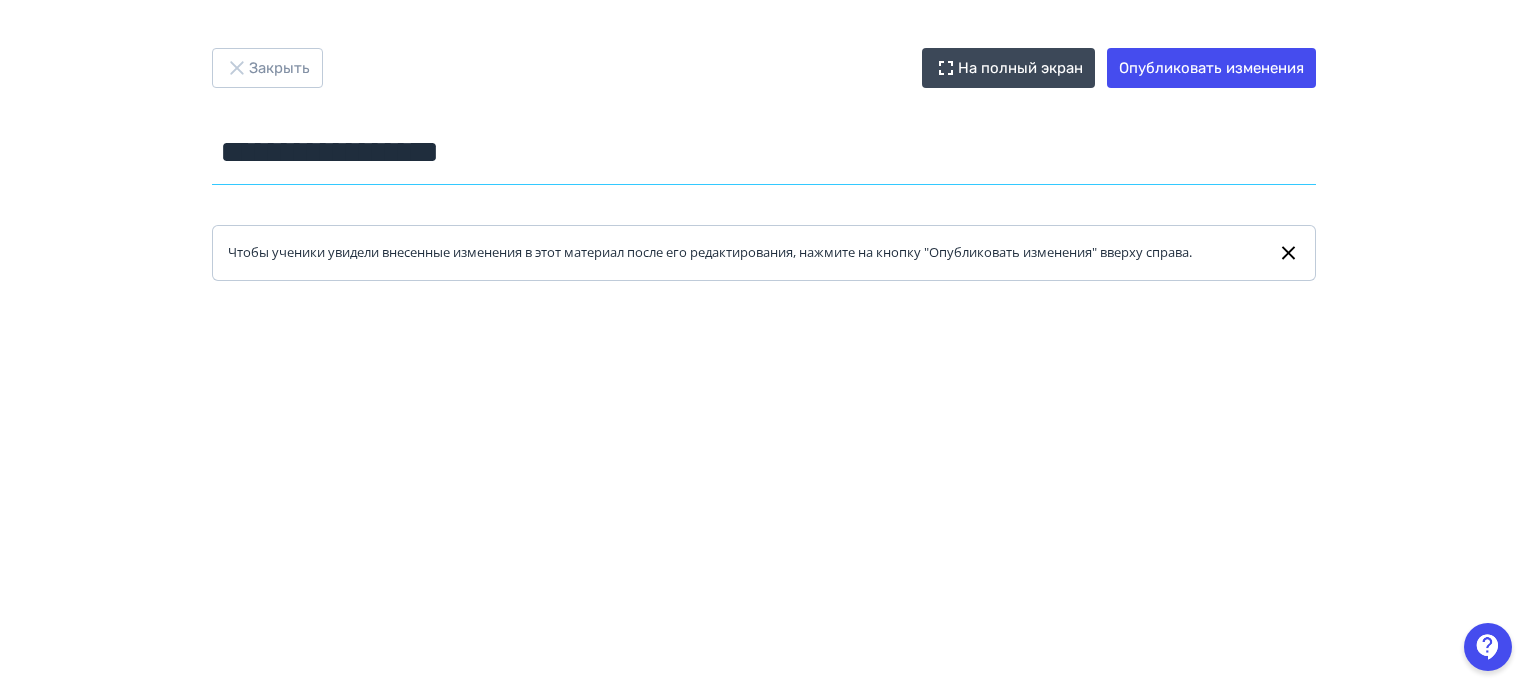 type on "**********" 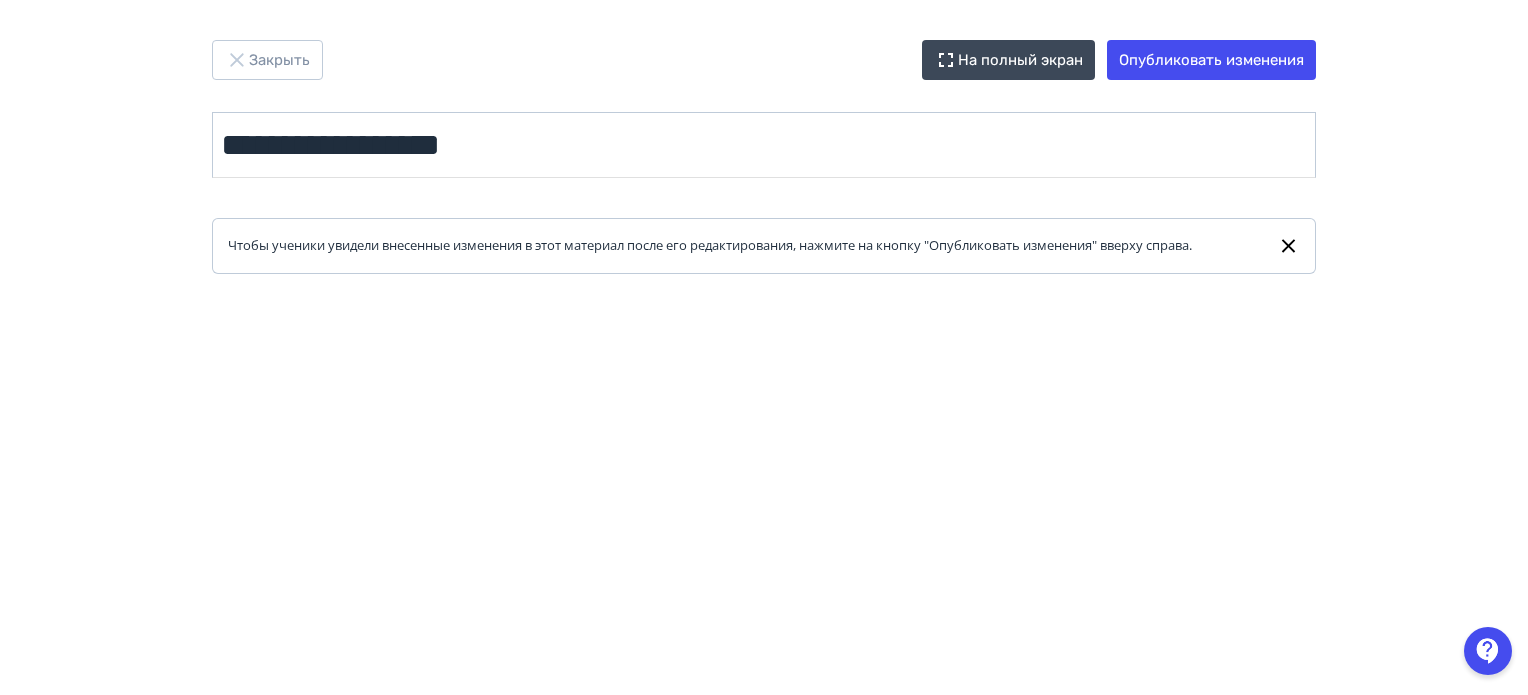 scroll, scrollTop: 0, scrollLeft: 0, axis: both 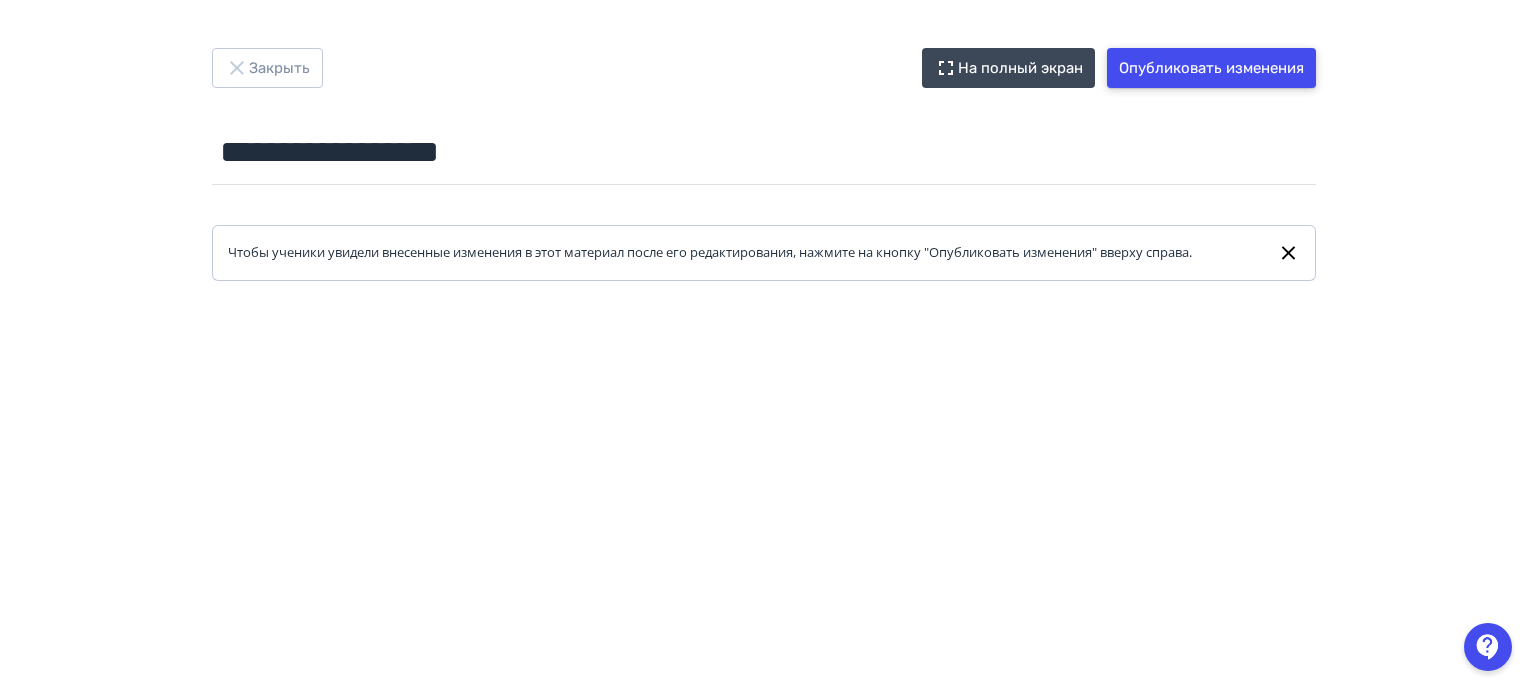 click on "Опубликовать изменения" at bounding box center (1211, 68) 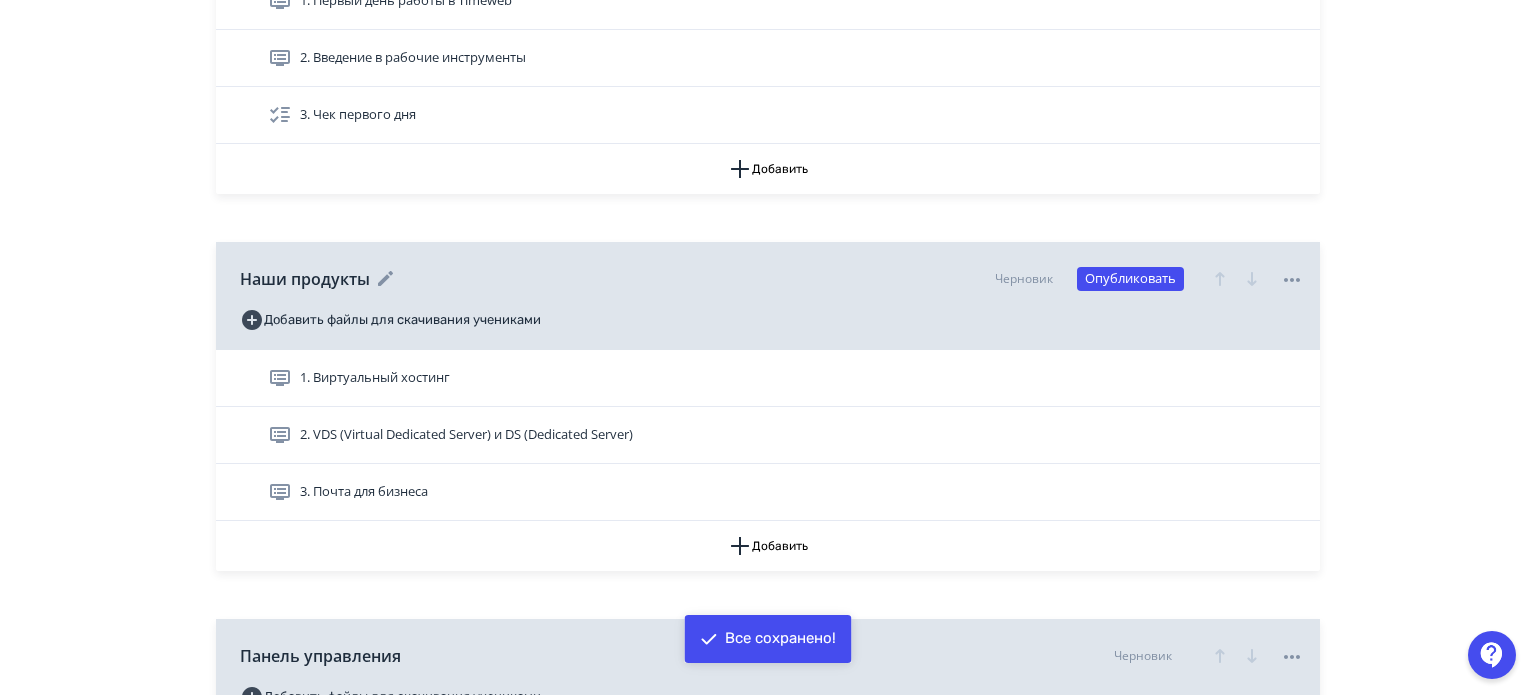 scroll, scrollTop: 800, scrollLeft: 0, axis: vertical 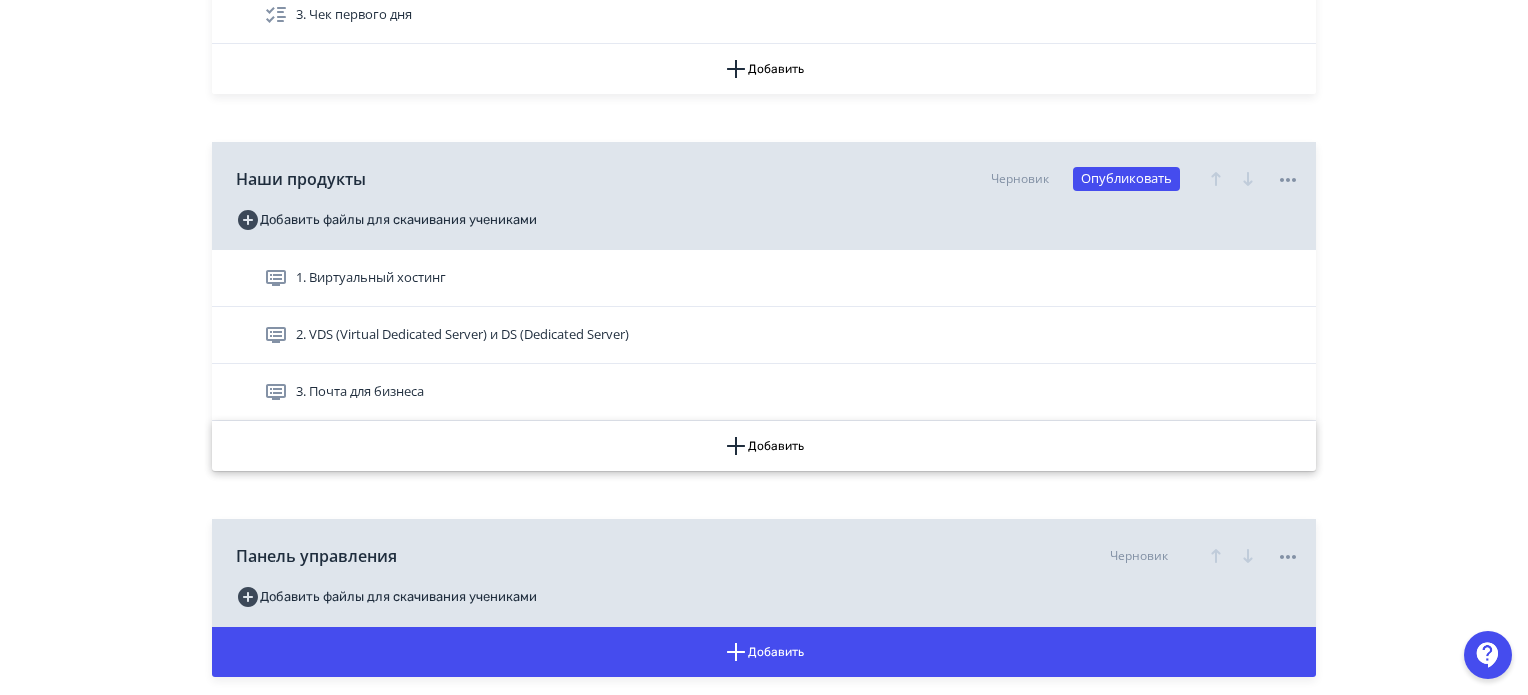 click on "Добавить" at bounding box center [764, 446] 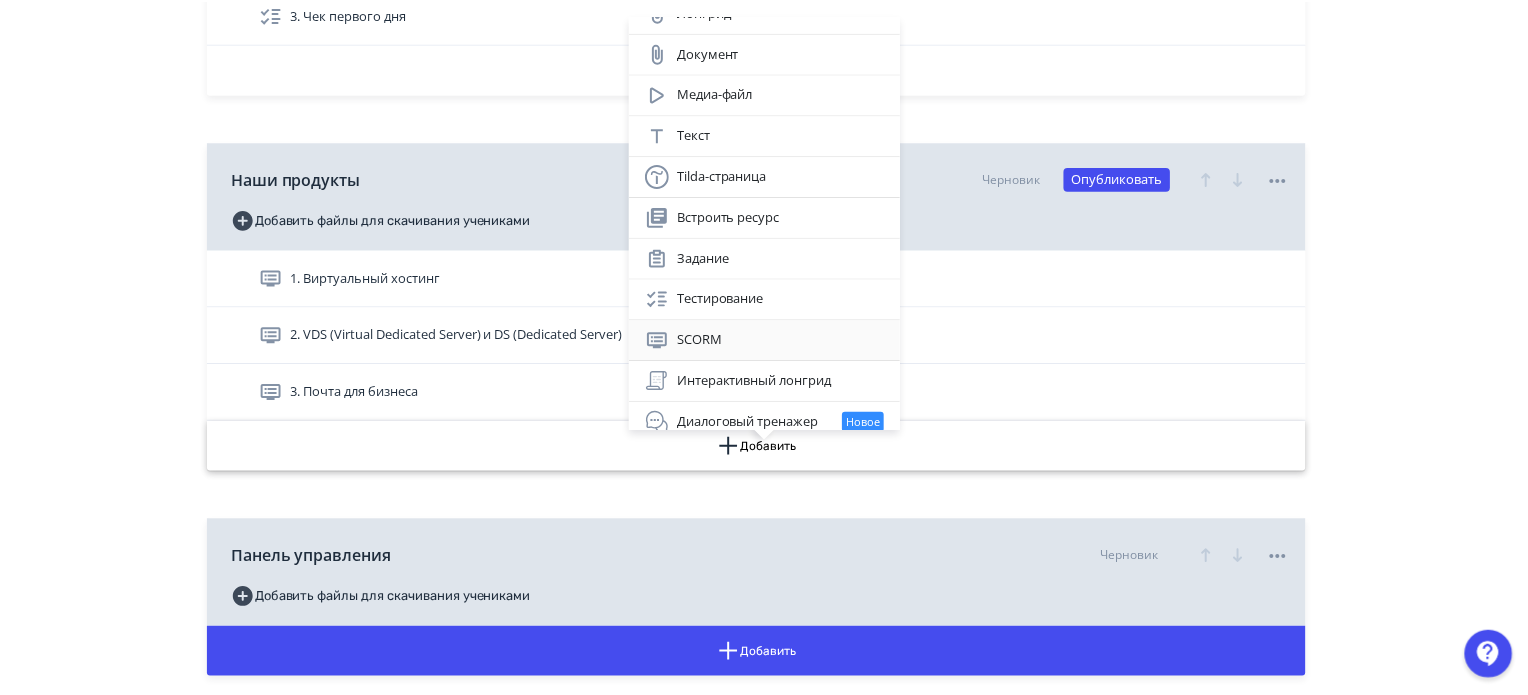 scroll, scrollTop: 34, scrollLeft: 0, axis: vertical 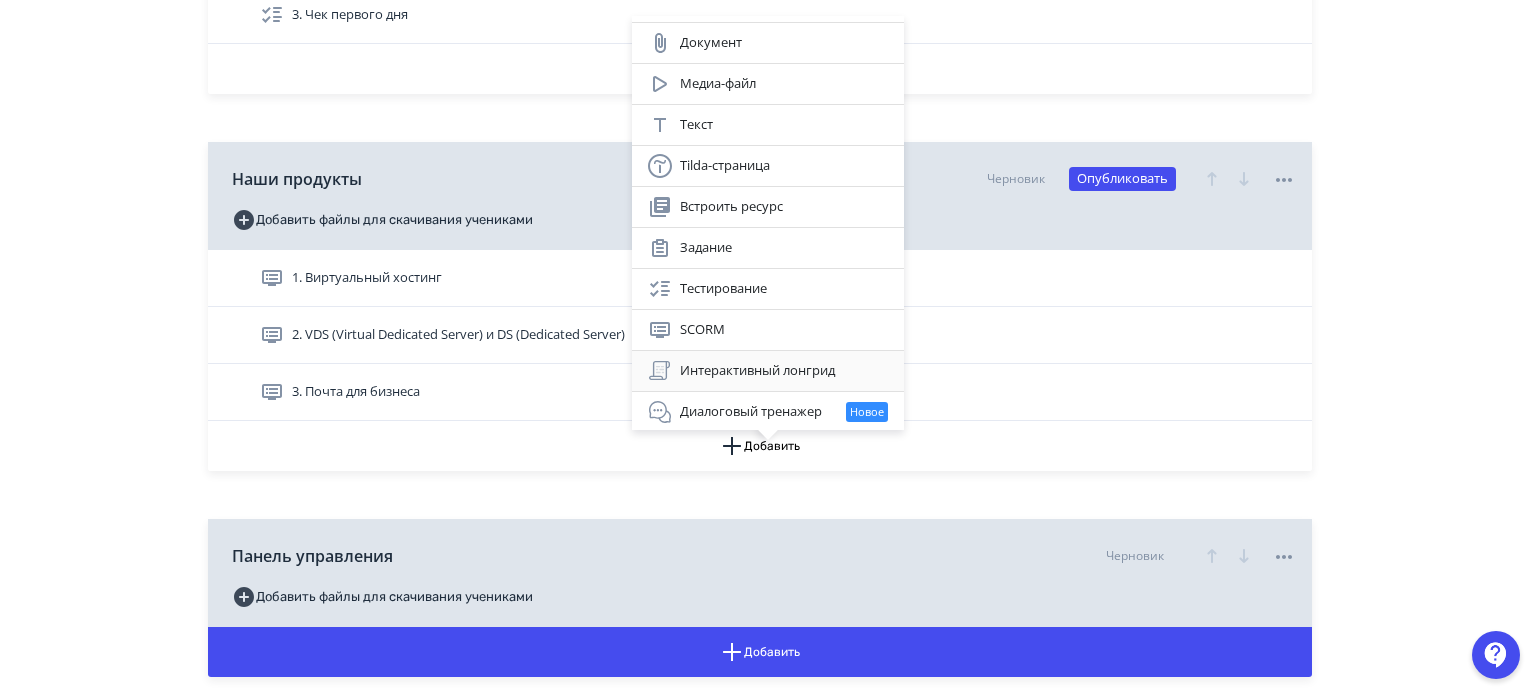 click on "Интерактивный лонгрид" at bounding box center [768, 371] 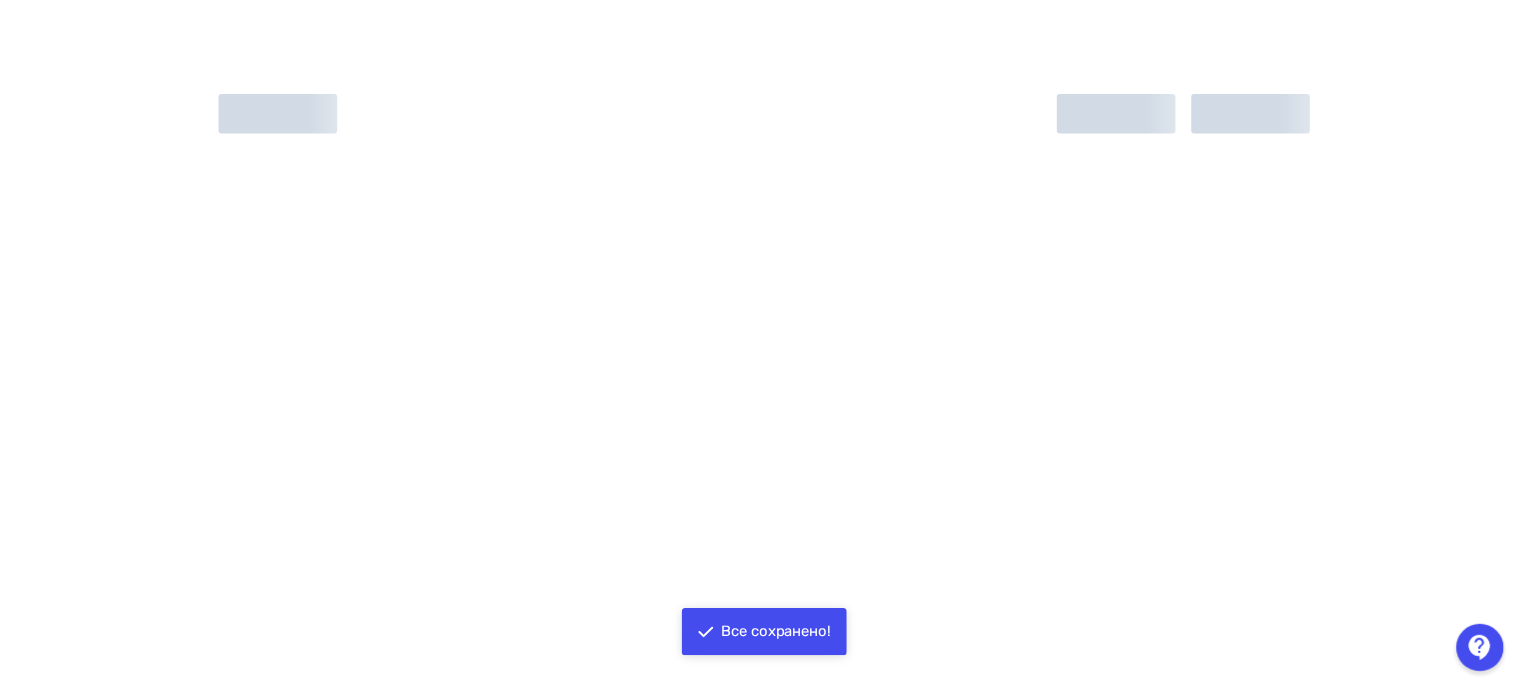 scroll, scrollTop: 0, scrollLeft: 0, axis: both 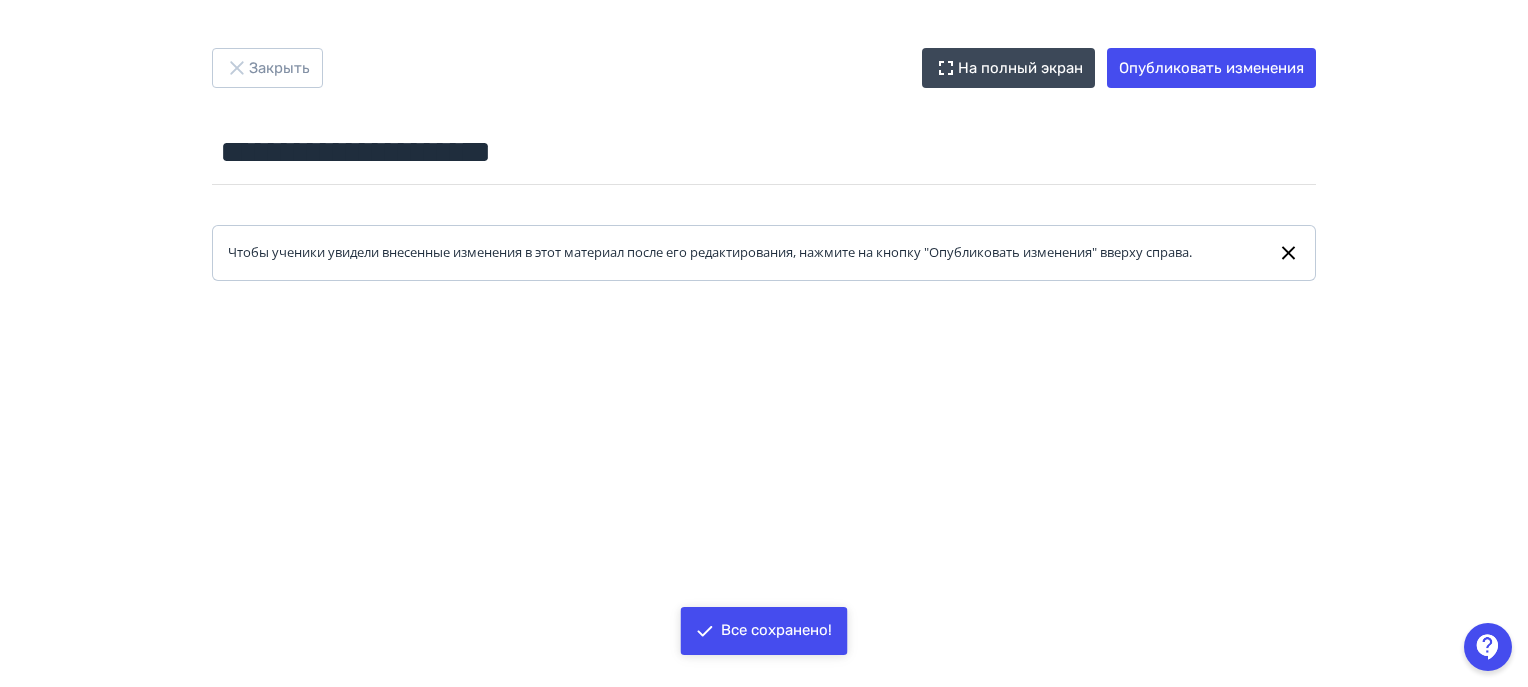 click on "**********" at bounding box center (764, 164) 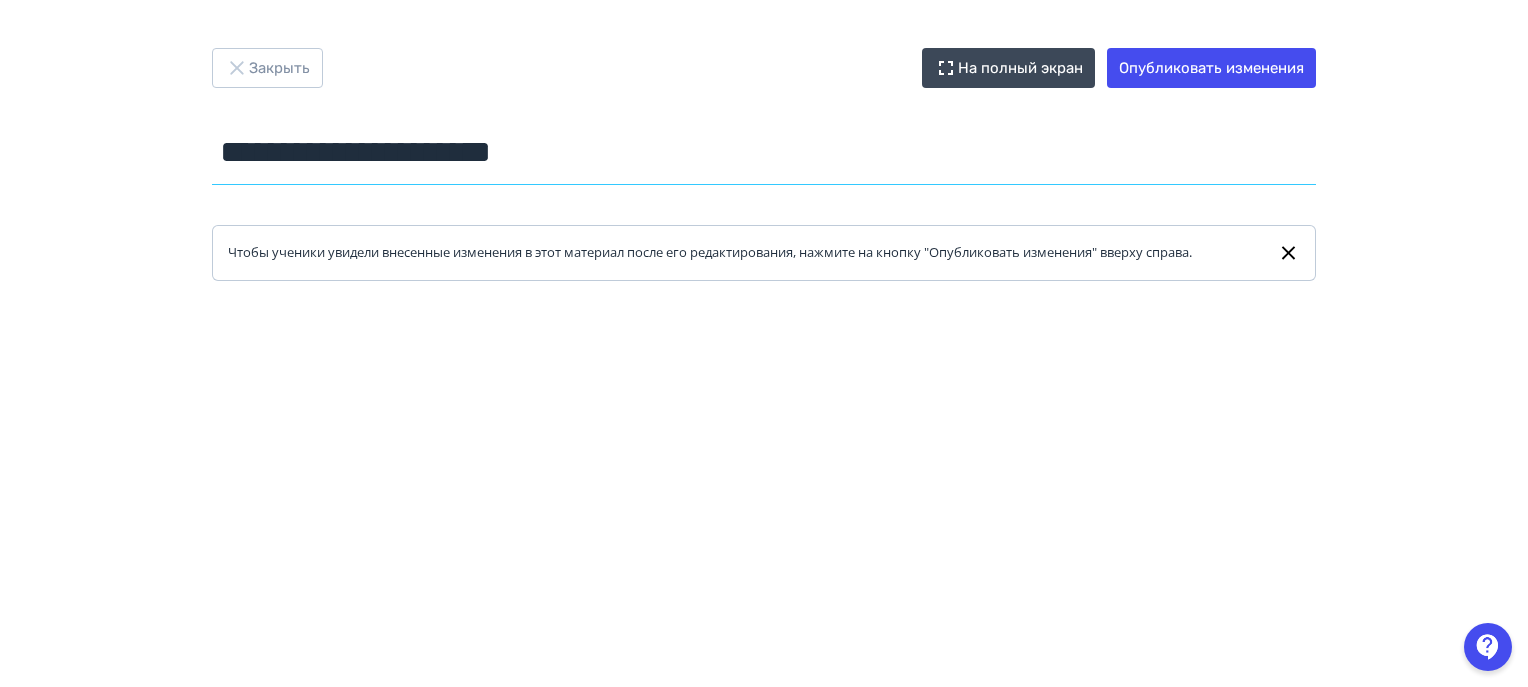 drag, startPoint x: 607, startPoint y: 151, endPoint x: 188, endPoint y: 141, distance: 419.11932 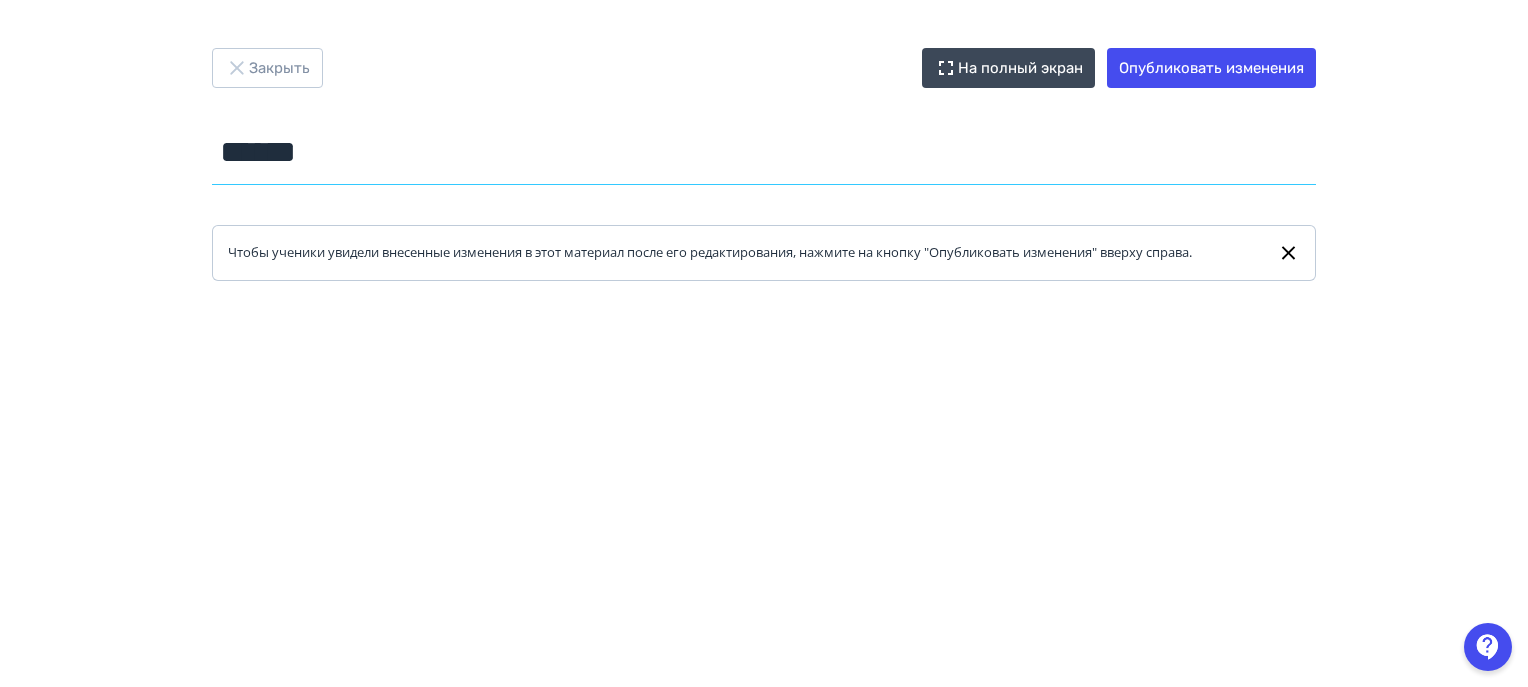 type on "******" 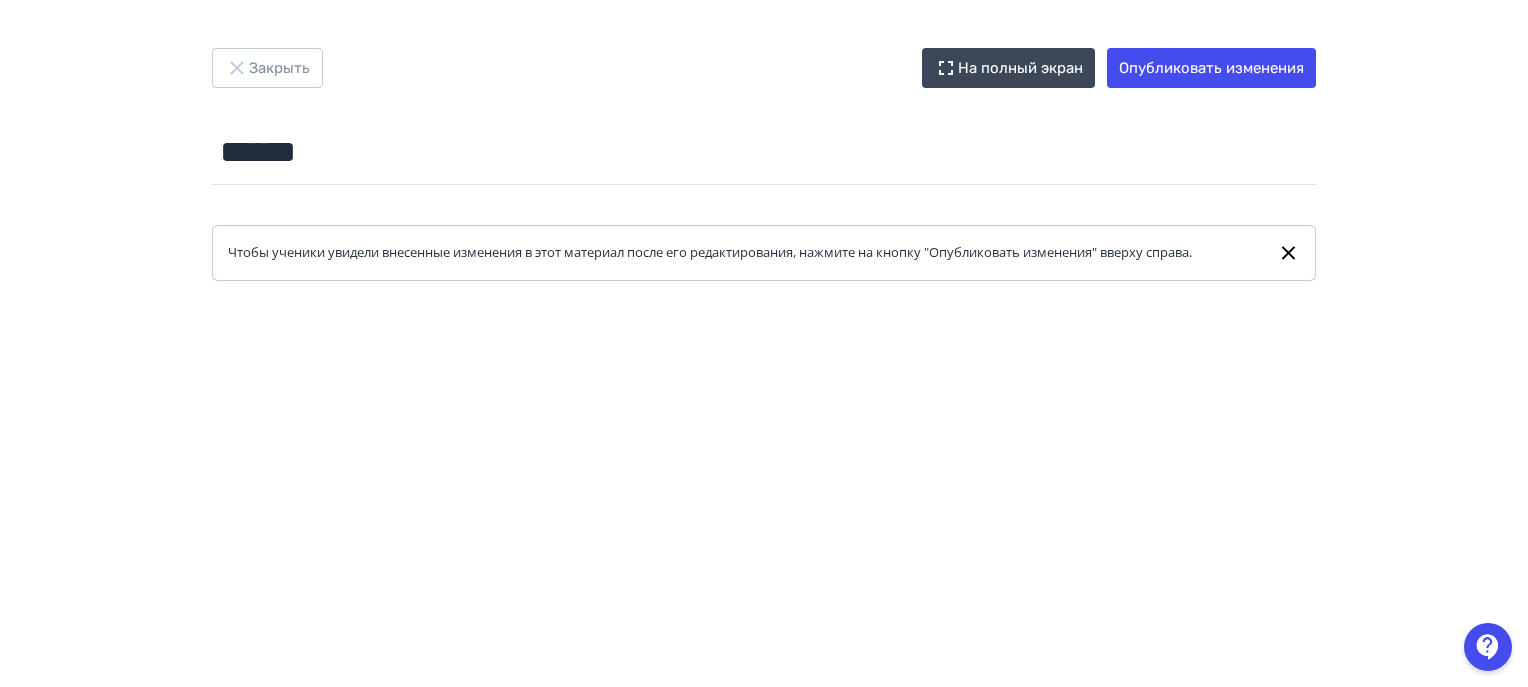click at bounding box center (764, 731) 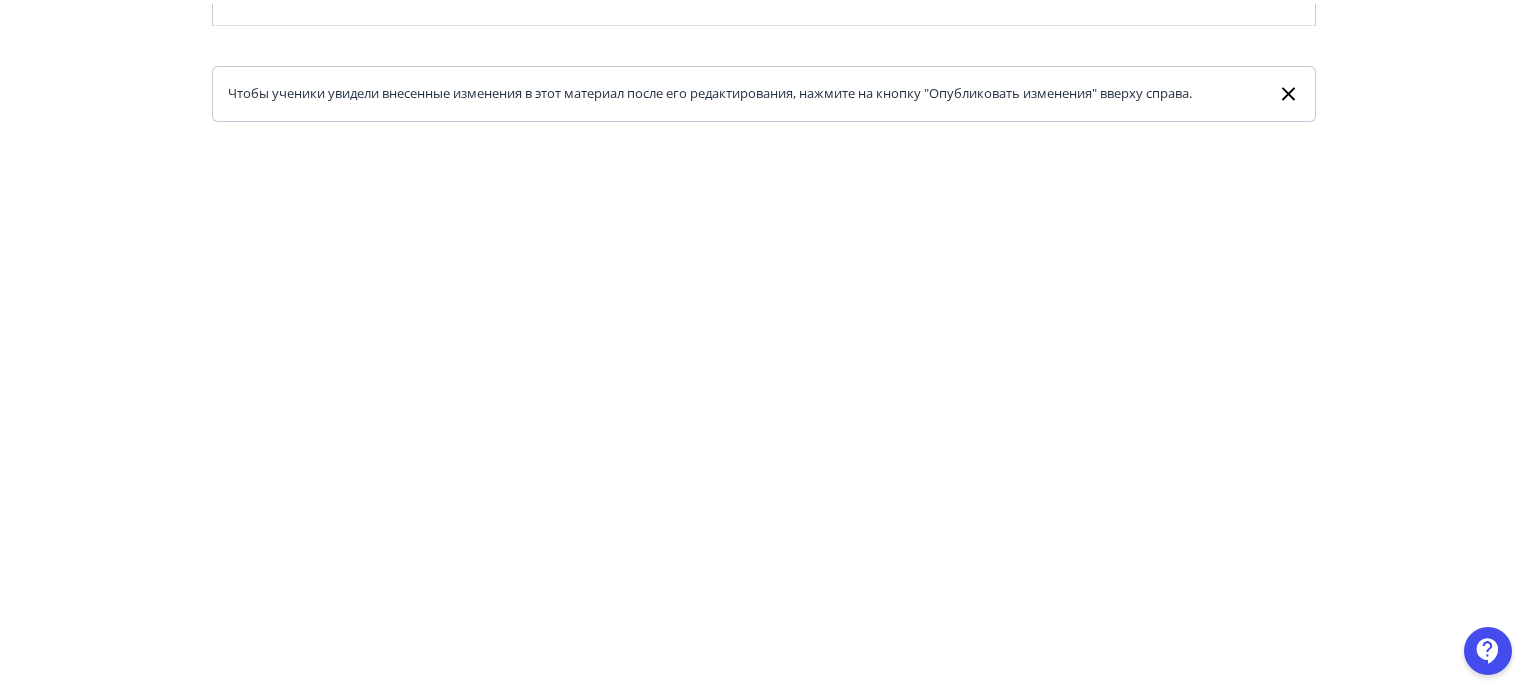 scroll, scrollTop: 0, scrollLeft: 0, axis: both 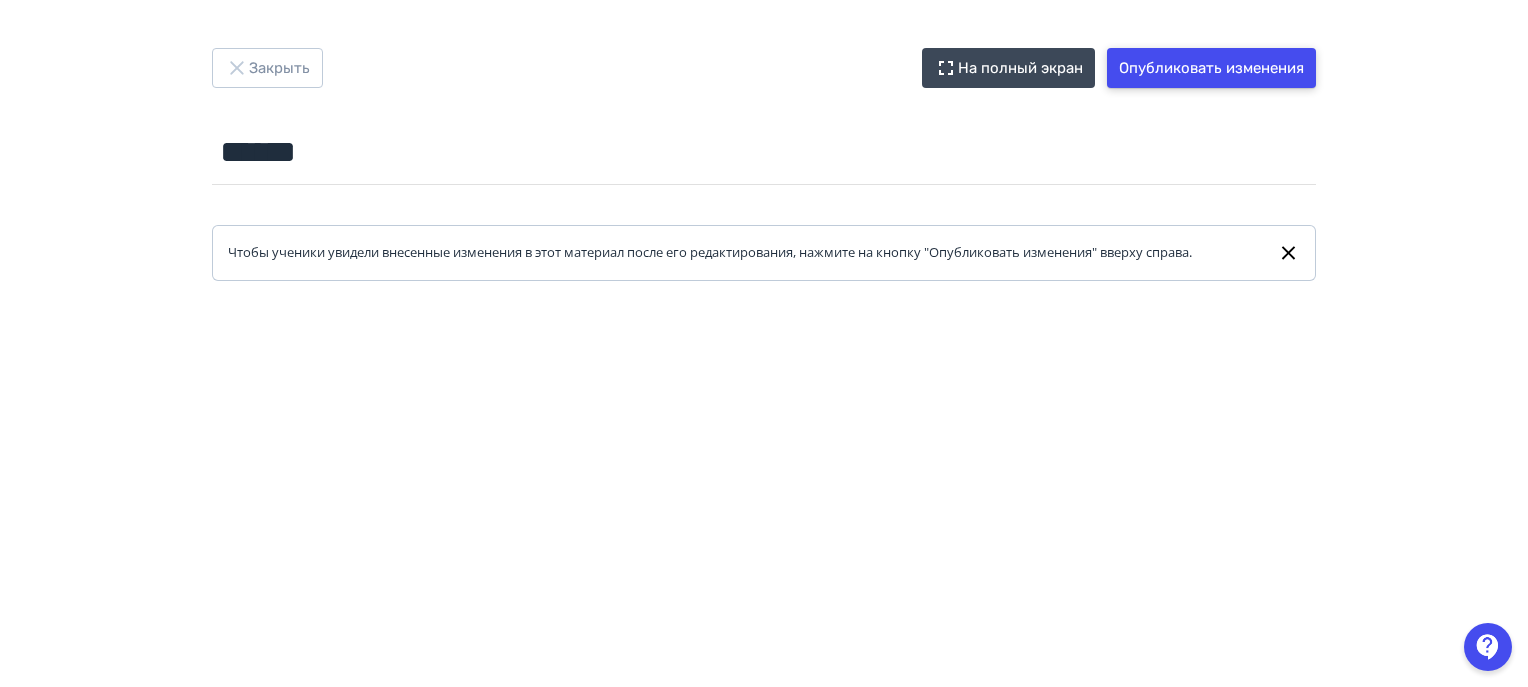 click on "Опубликовать изменения" at bounding box center [1211, 68] 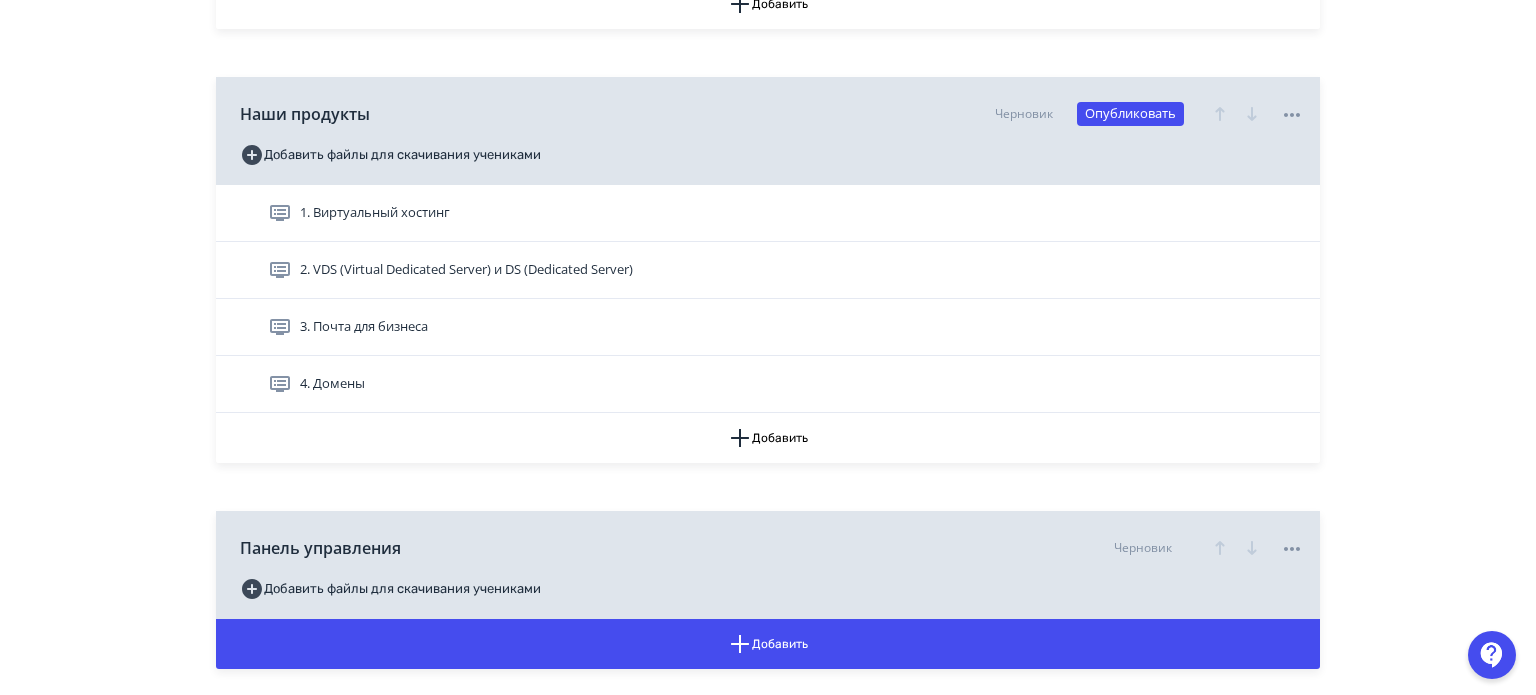 scroll, scrollTop: 900, scrollLeft: 0, axis: vertical 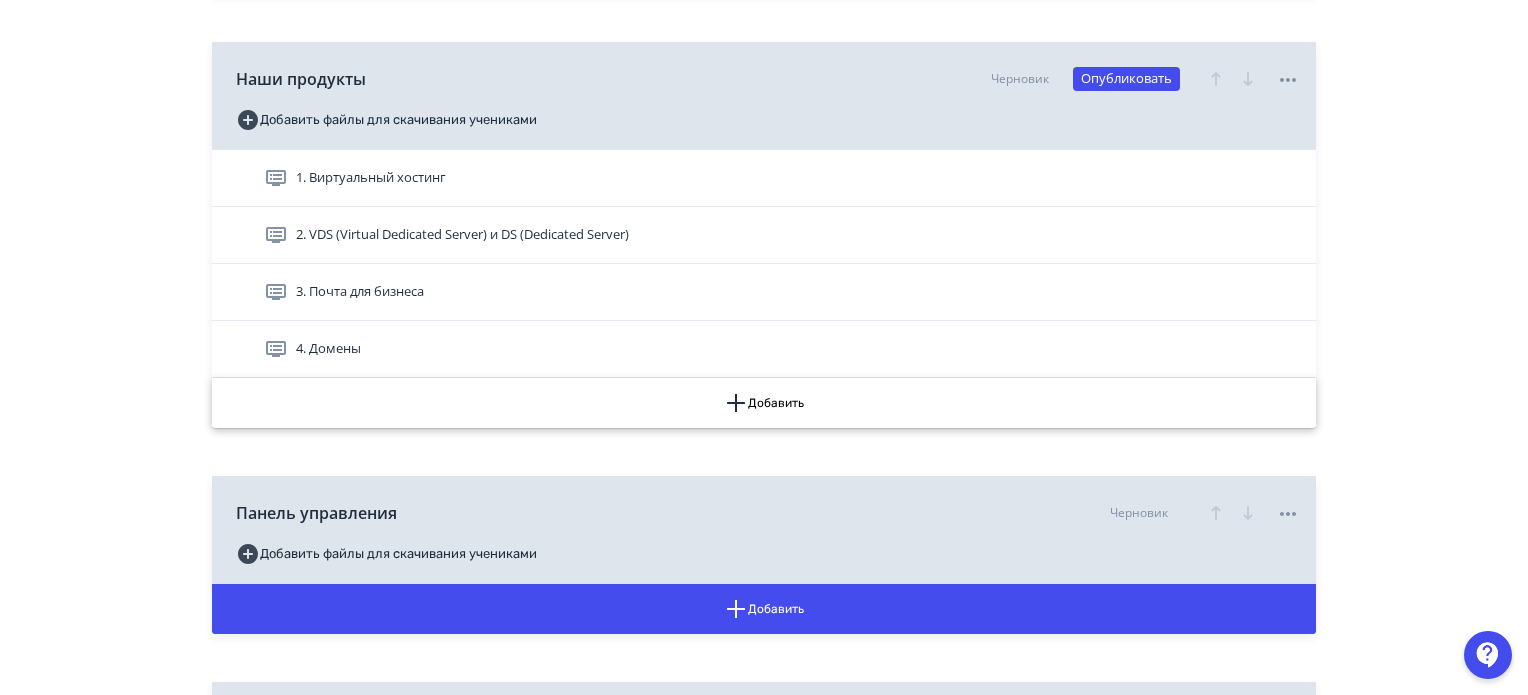 click on "Добавить" at bounding box center (764, 403) 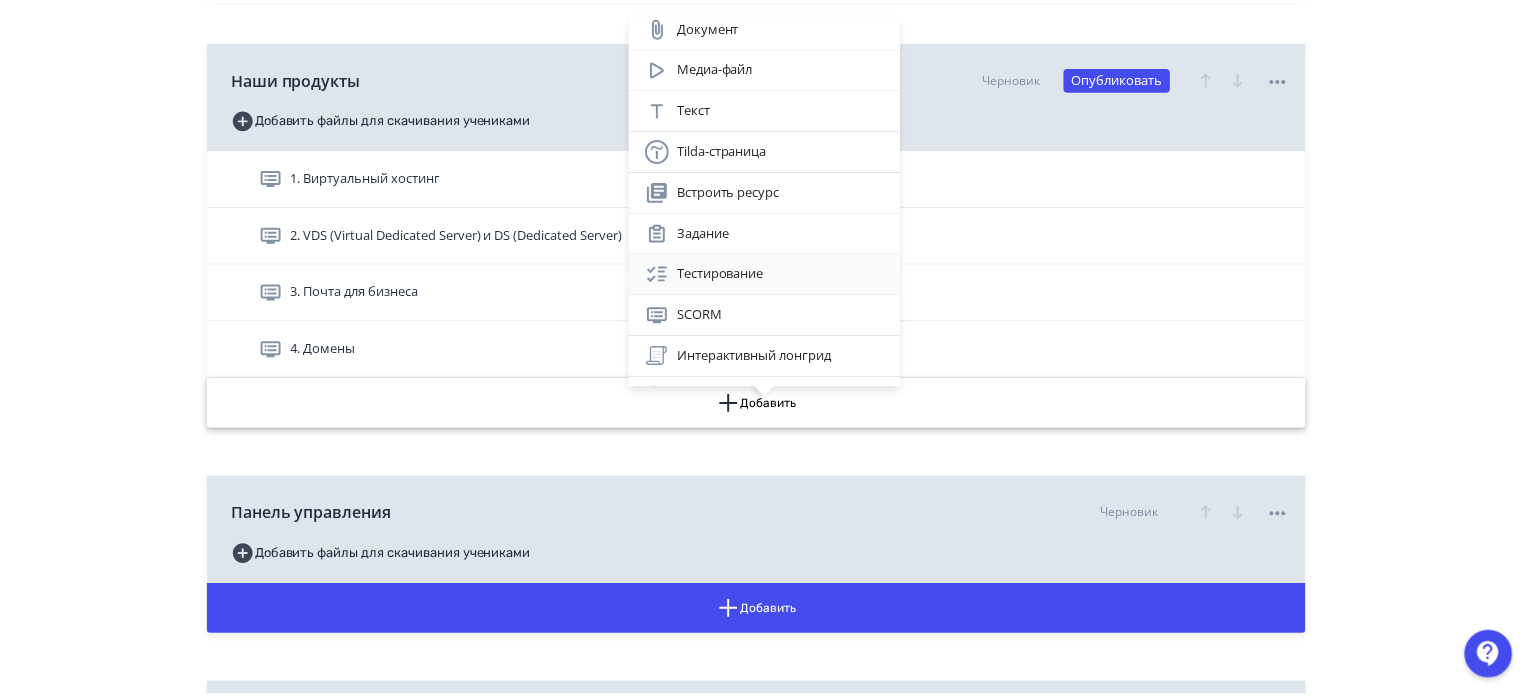 scroll, scrollTop: 77, scrollLeft: 0, axis: vertical 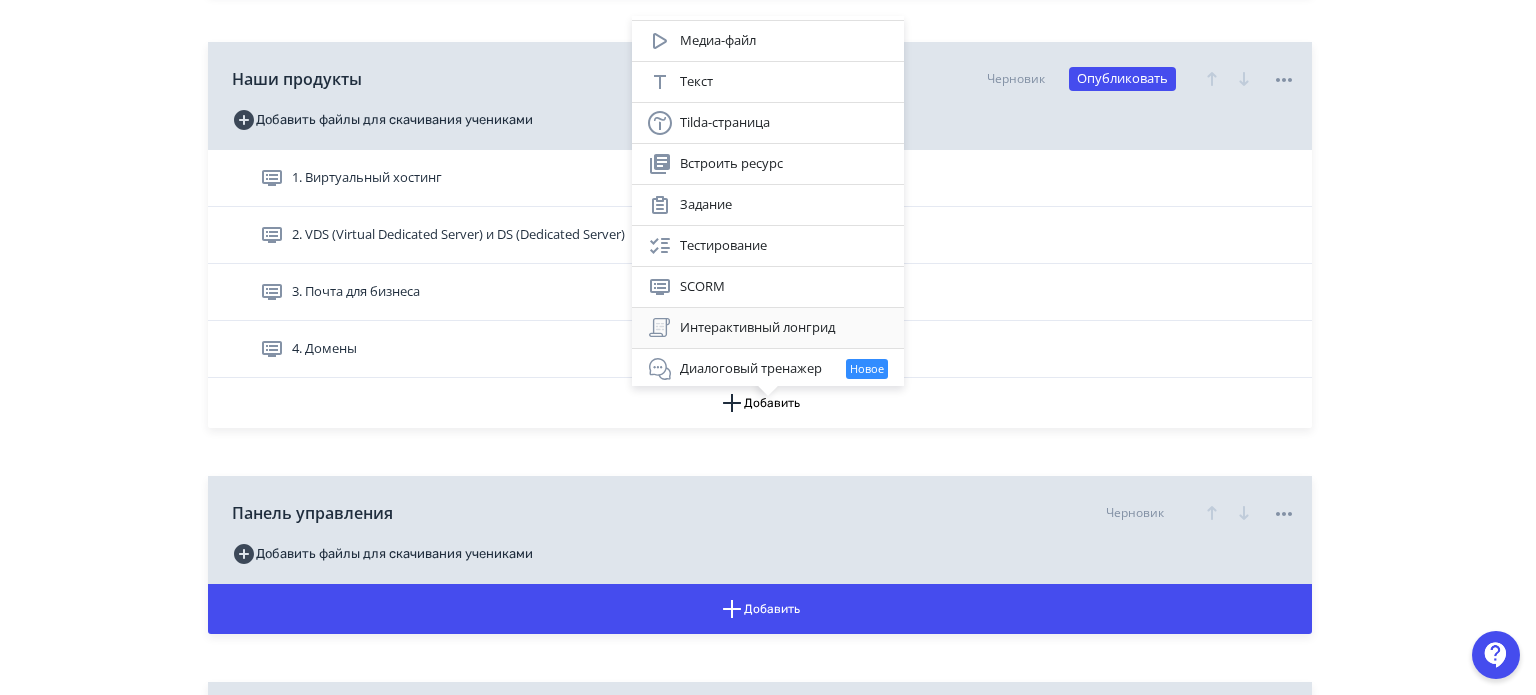 click on "Интерактивный лонгрид" at bounding box center (768, 328) 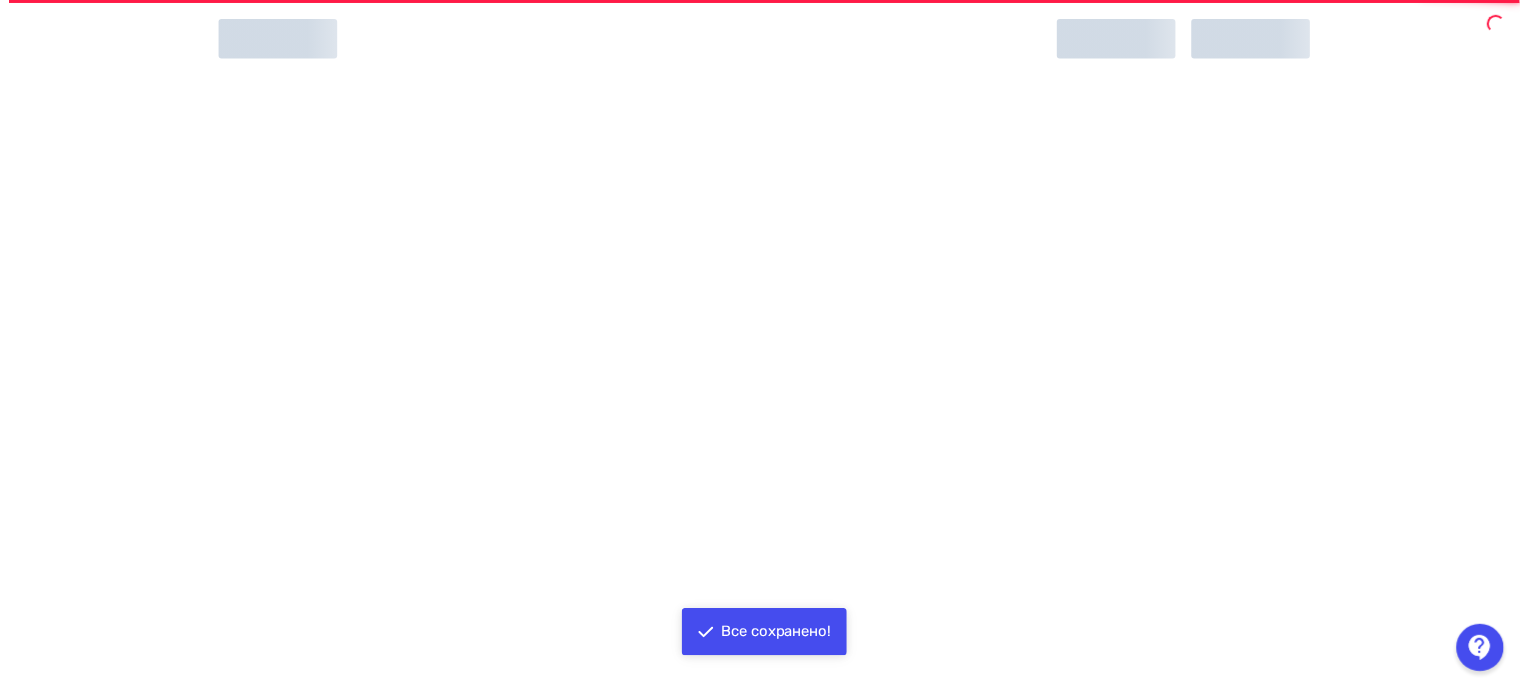 scroll, scrollTop: 0, scrollLeft: 0, axis: both 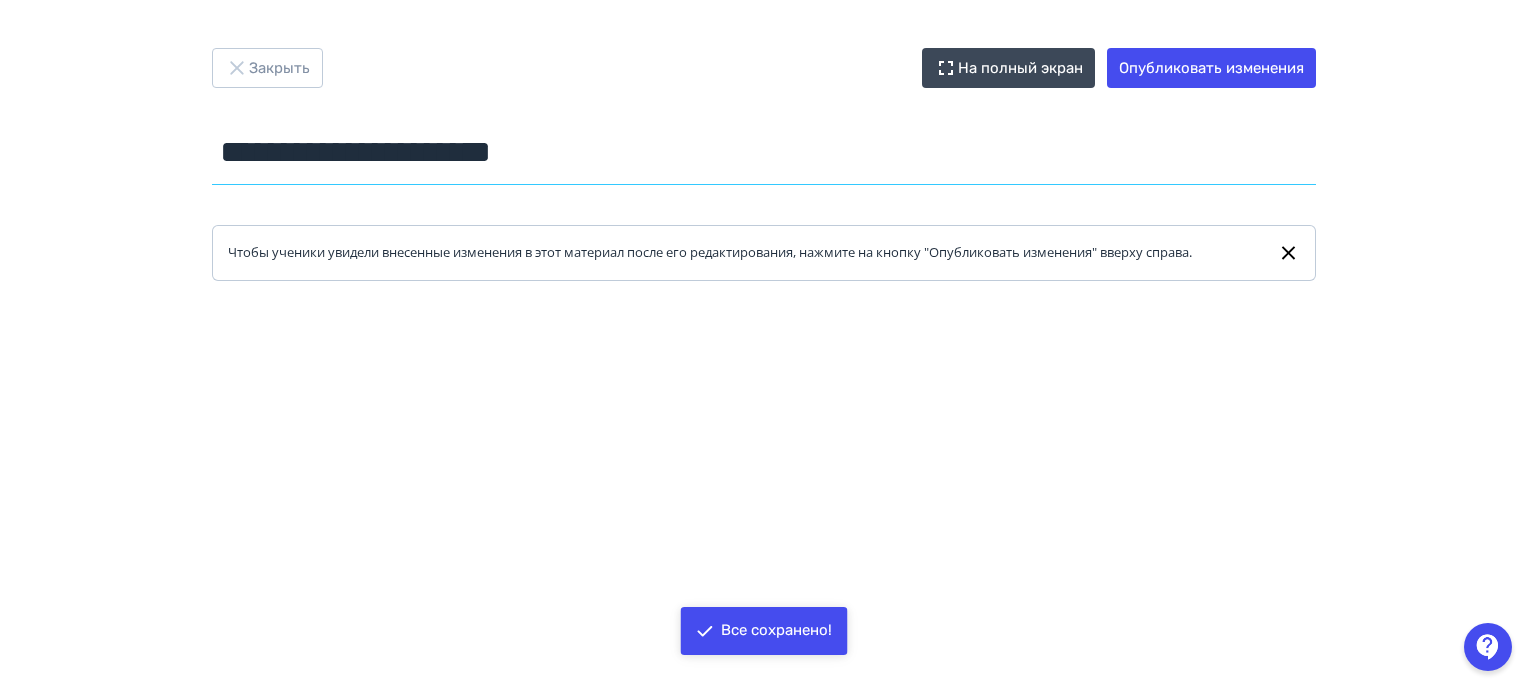 drag, startPoint x: 452, startPoint y: 153, endPoint x: 124, endPoint y: 141, distance: 328.21945 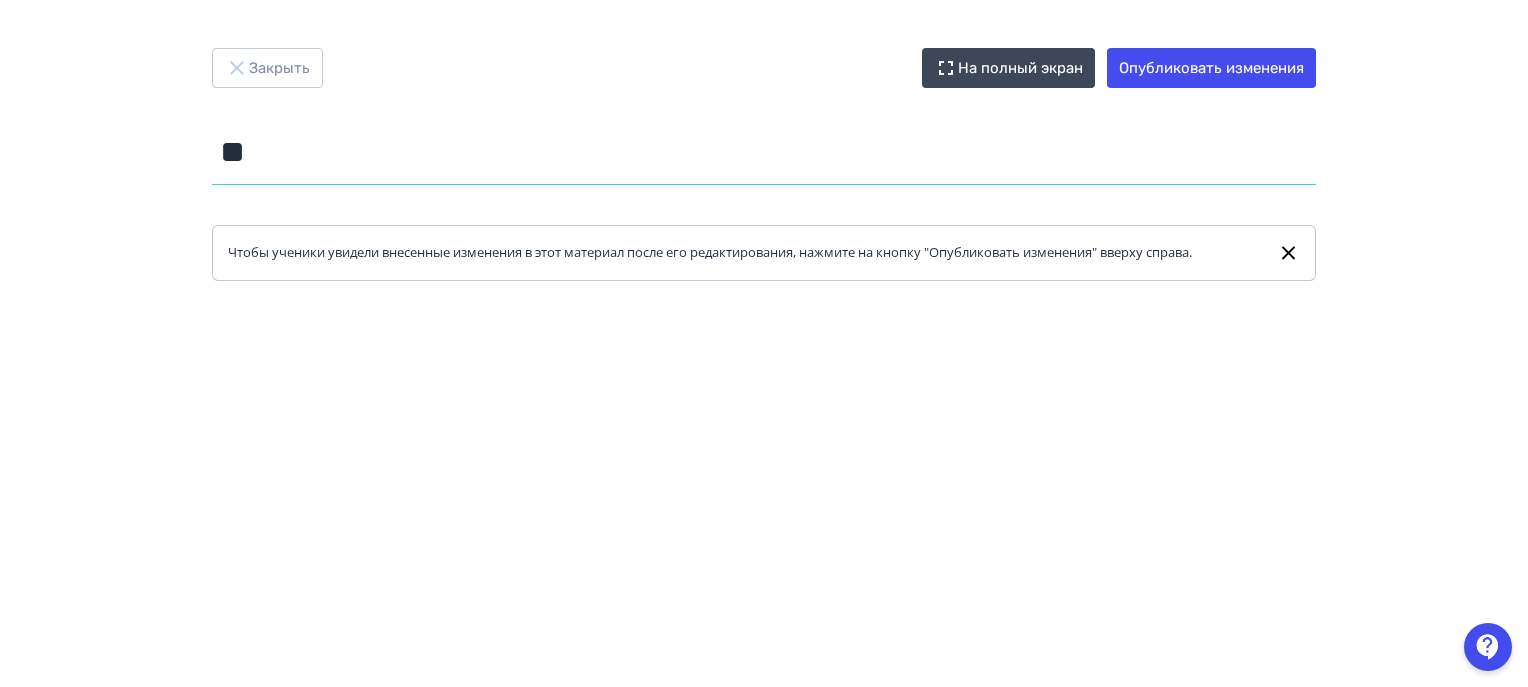 type on "*" 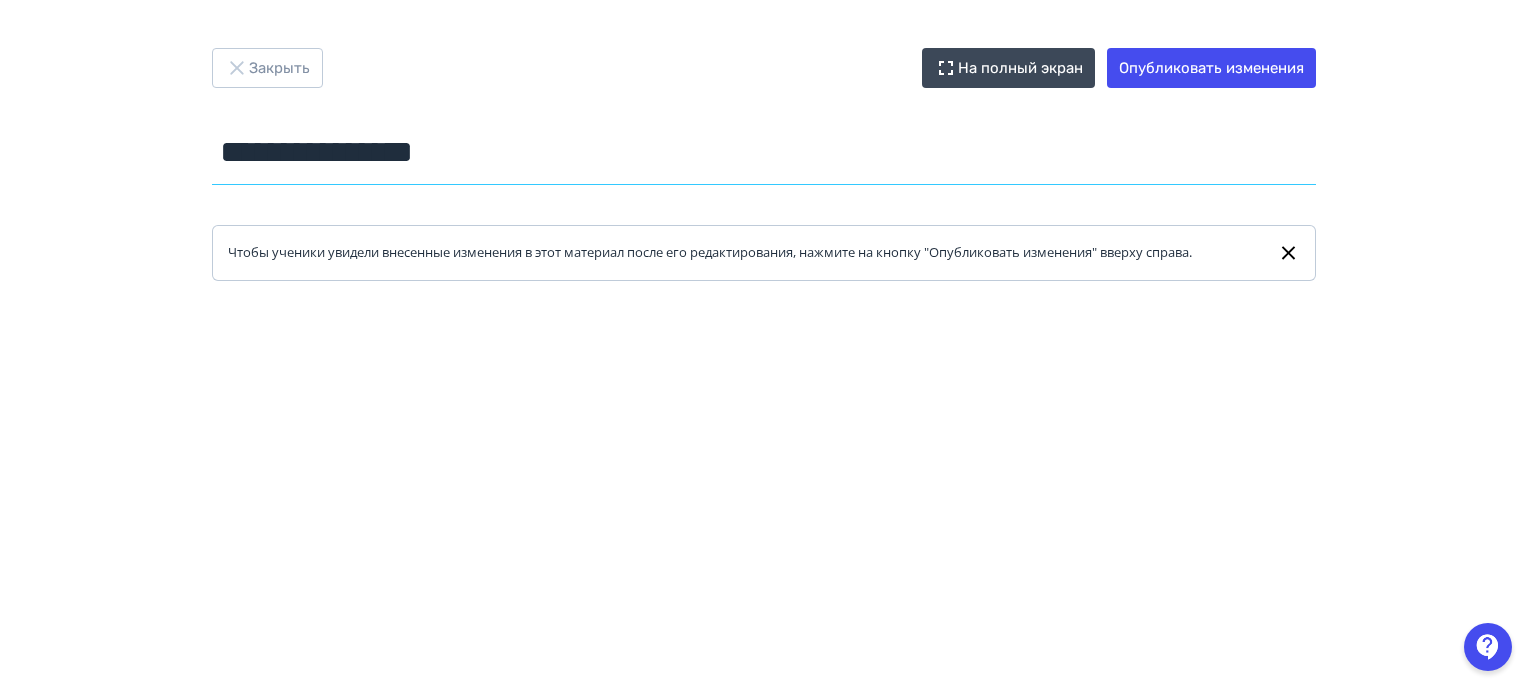 type on "**********" 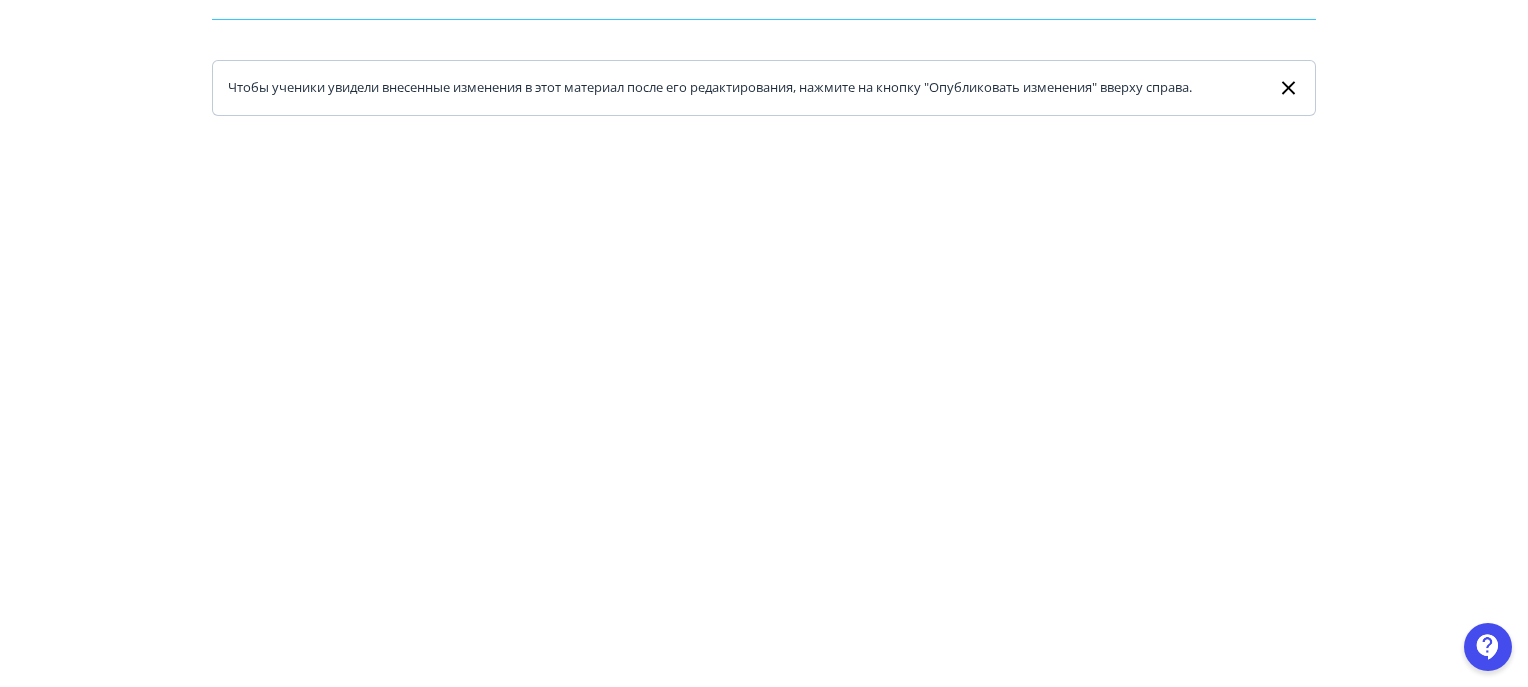 scroll, scrollTop: 200, scrollLeft: 0, axis: vertical 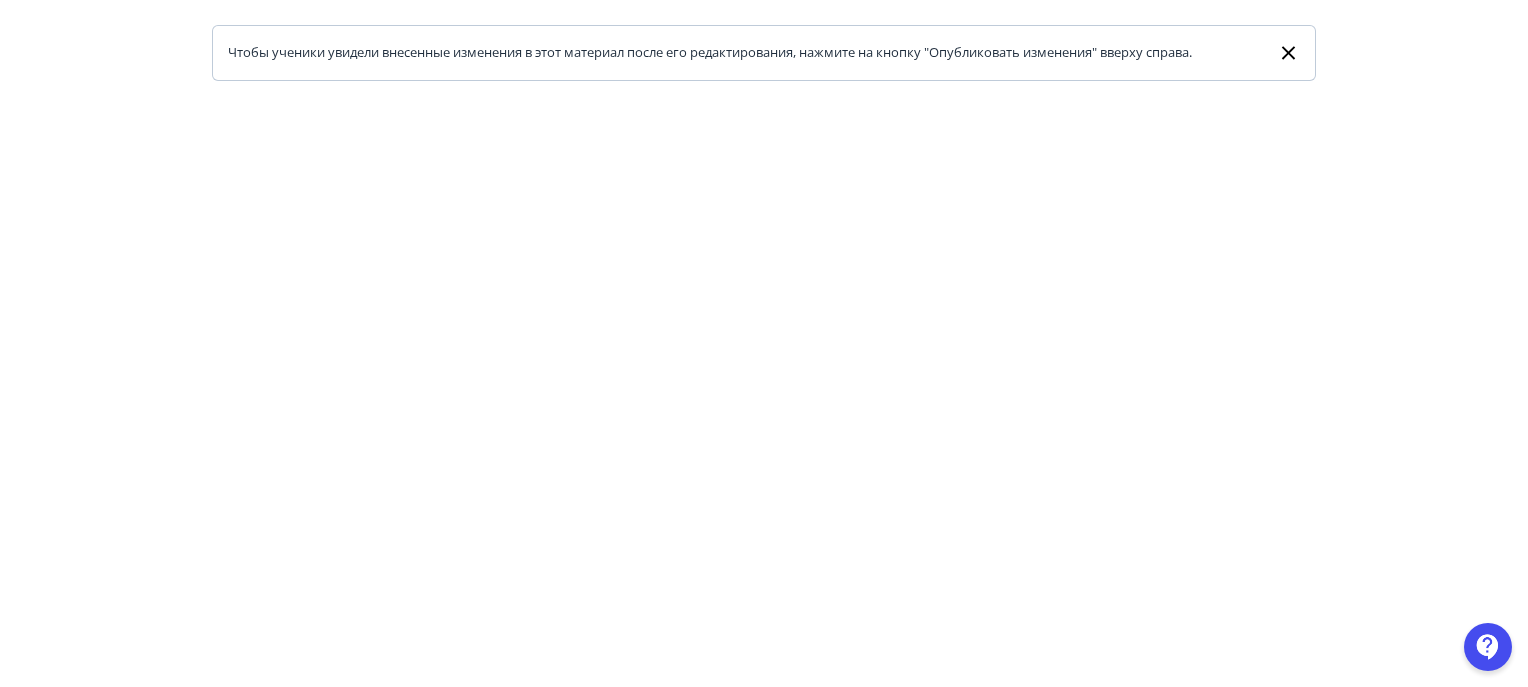 type on "***" 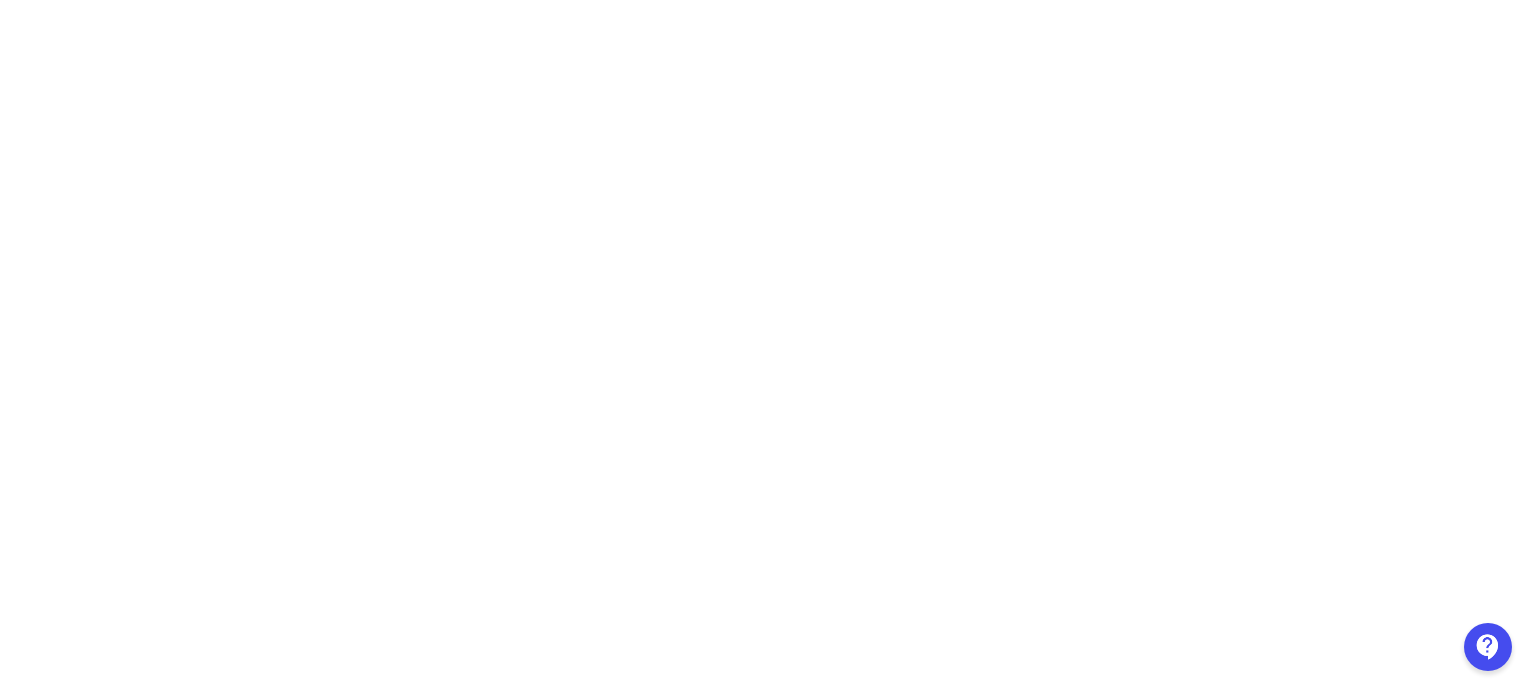 scroll, scrollTop: 33, scrollLeft: 0, axis: vertical 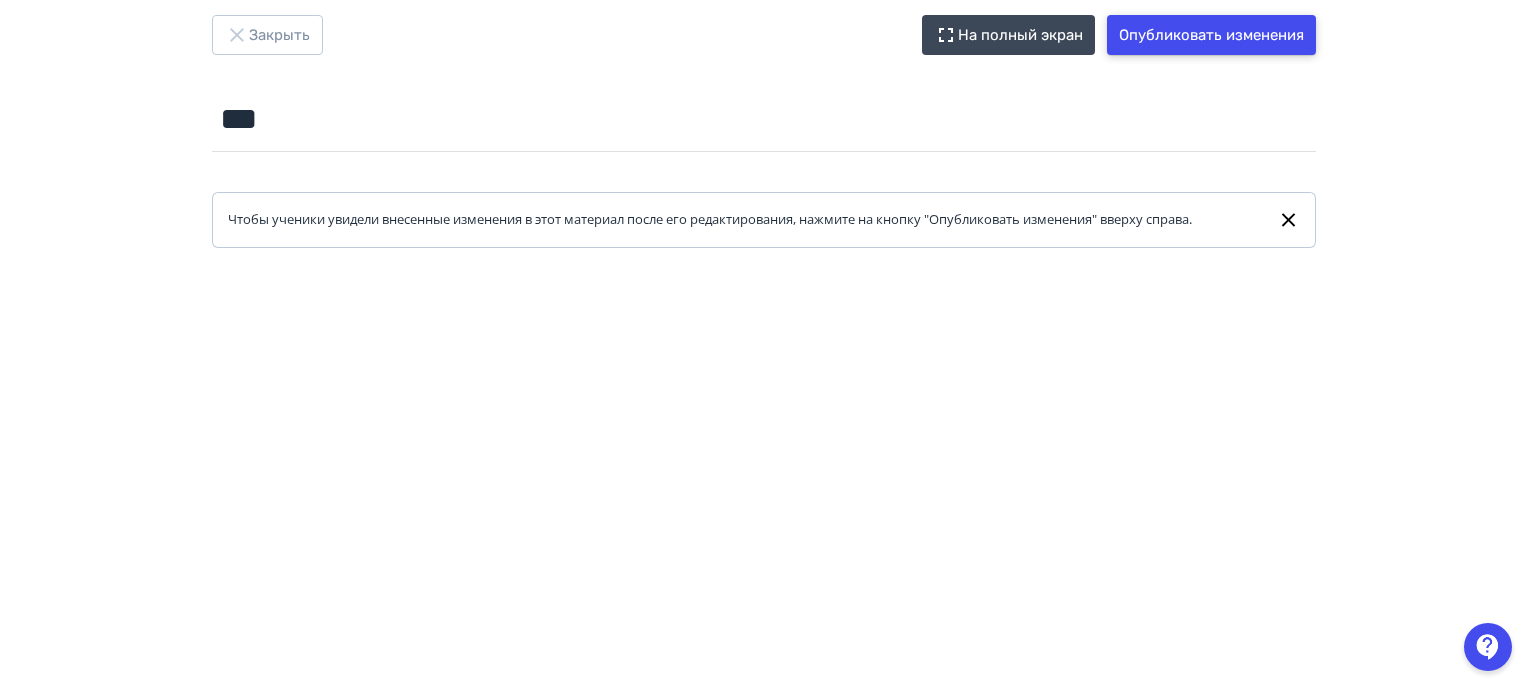 click on "Опубликовать изменения" at bounding box center [1211, 35] 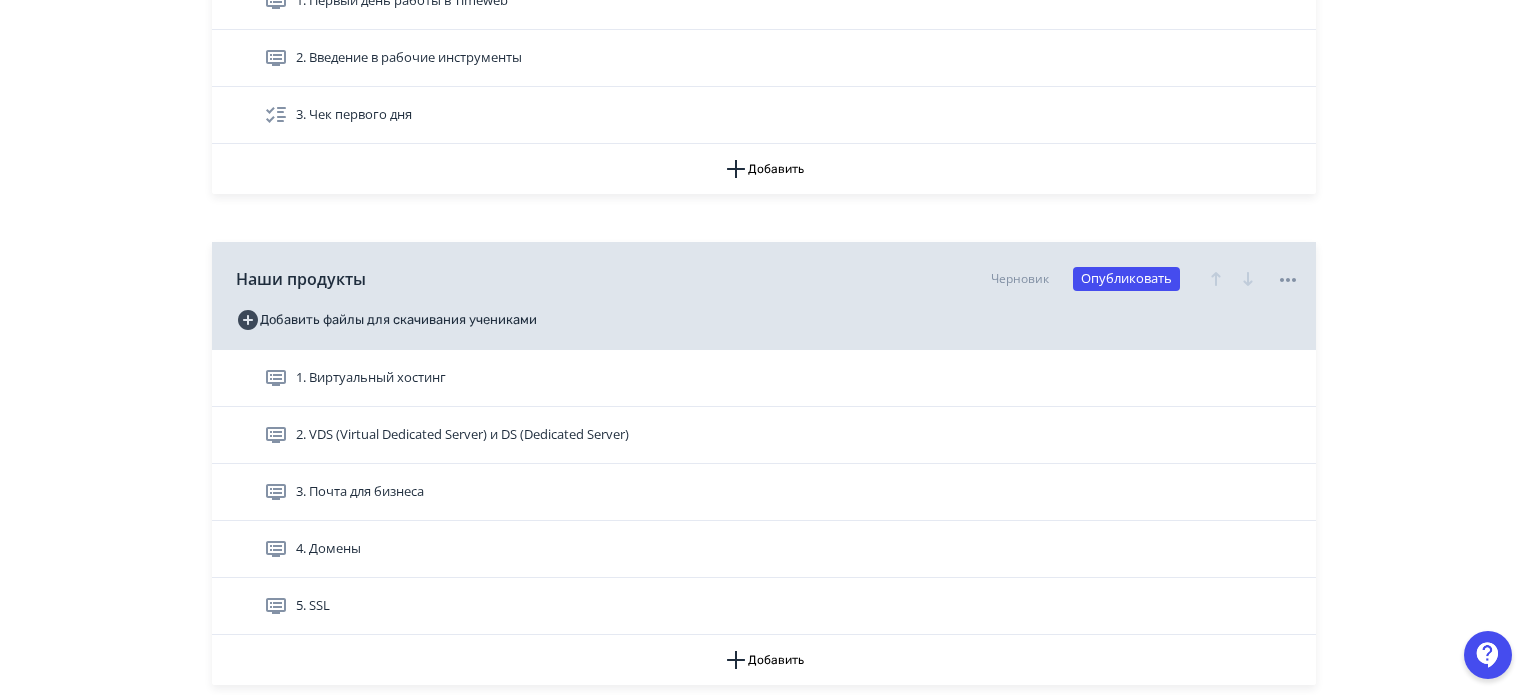 scroll, scrollTop: 800, scrollLeft: 0, axis: vertical 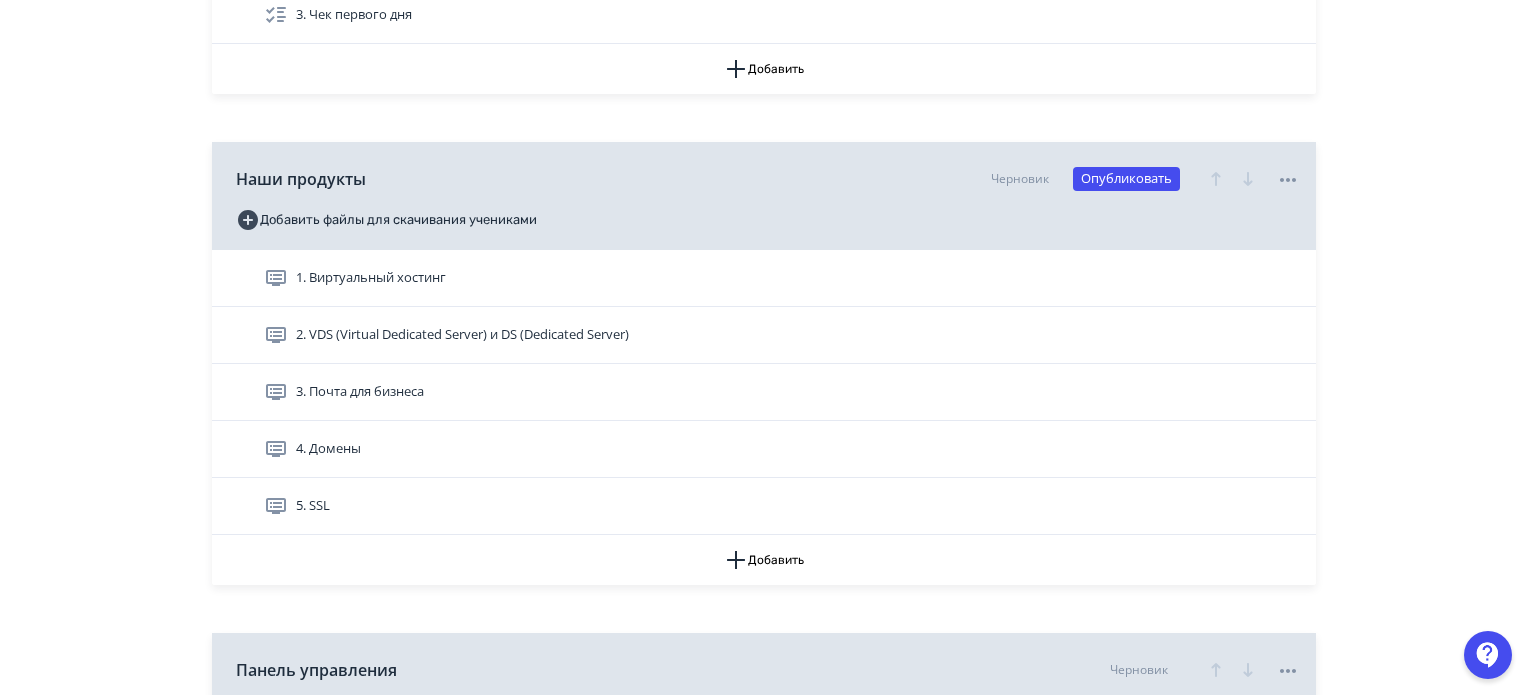 click on "**********" at bounding box center (764, 1475) 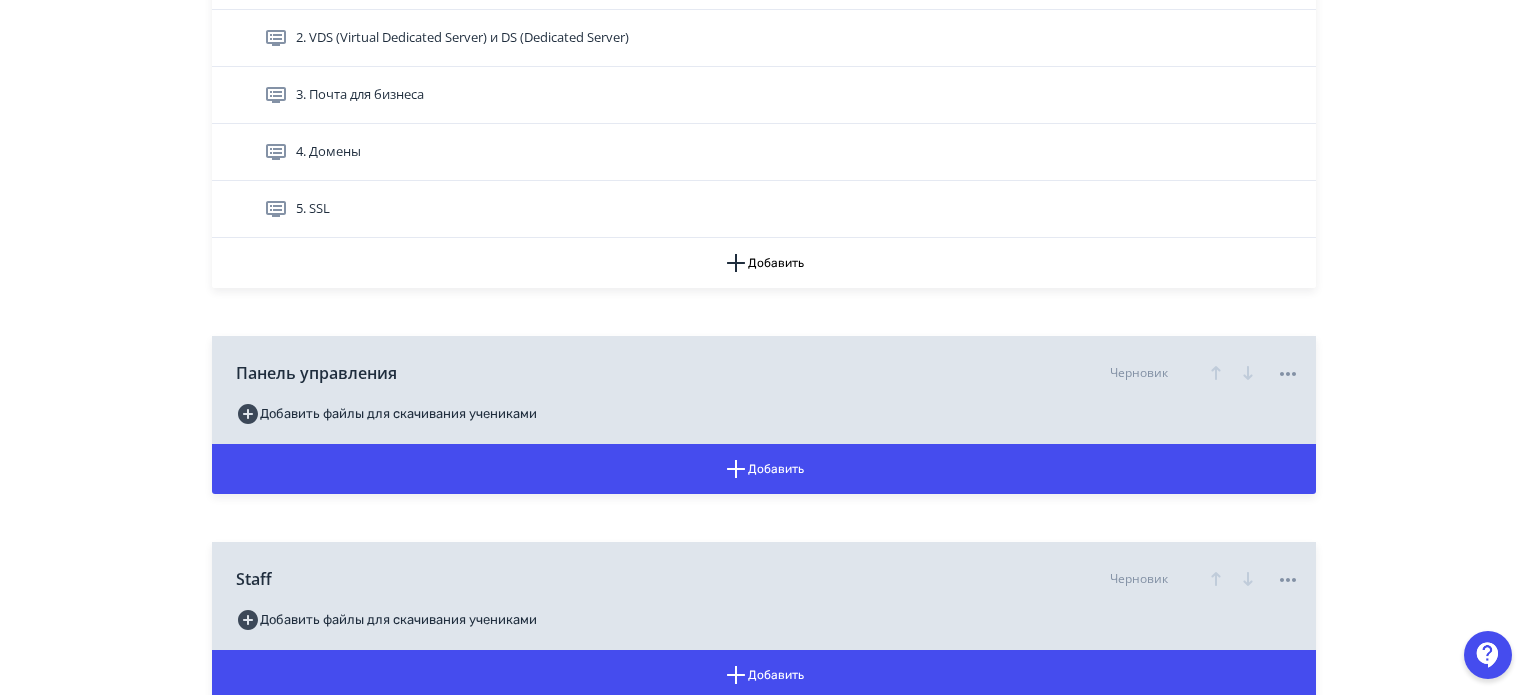 scroll, scrollTop: 1100, scrollLeft: 0, axis: vertical 